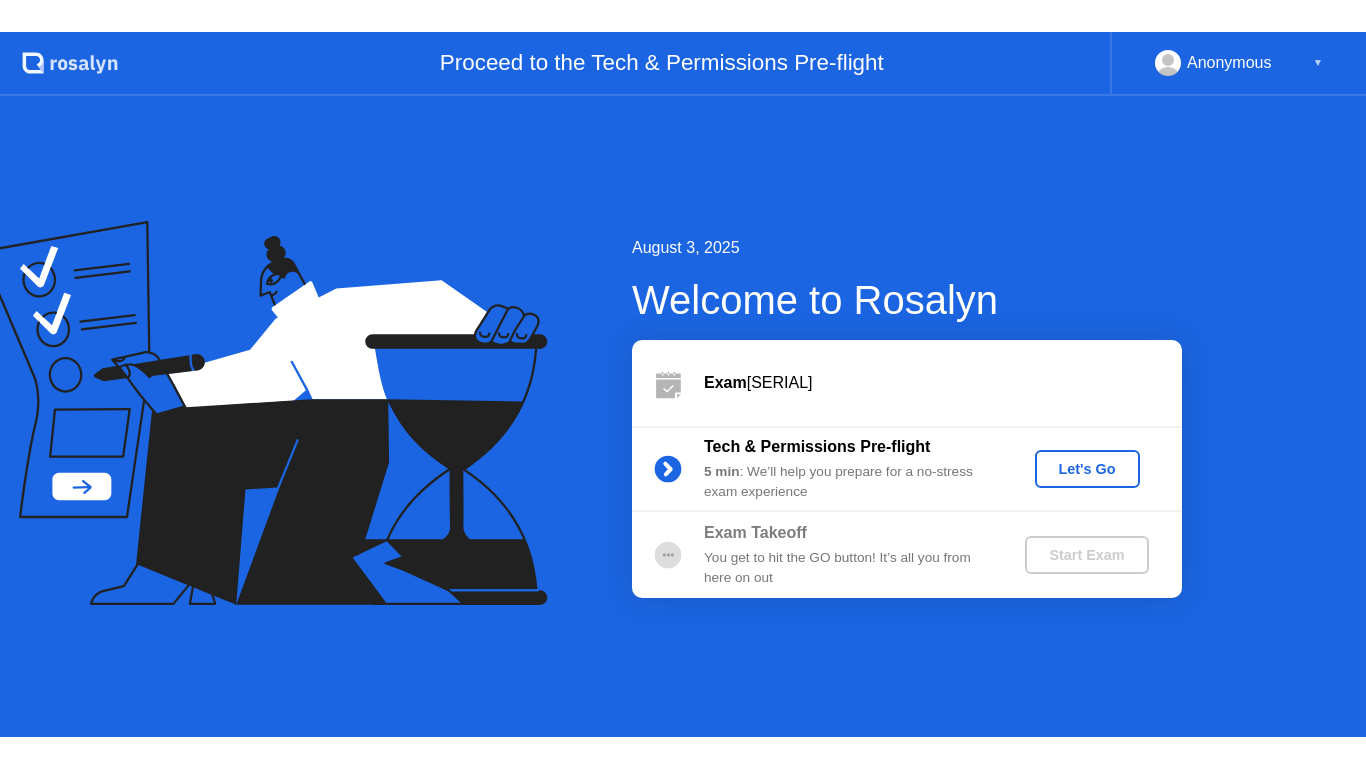 scroll, scrollTop: 0, scrollLeft: 0, axis: both 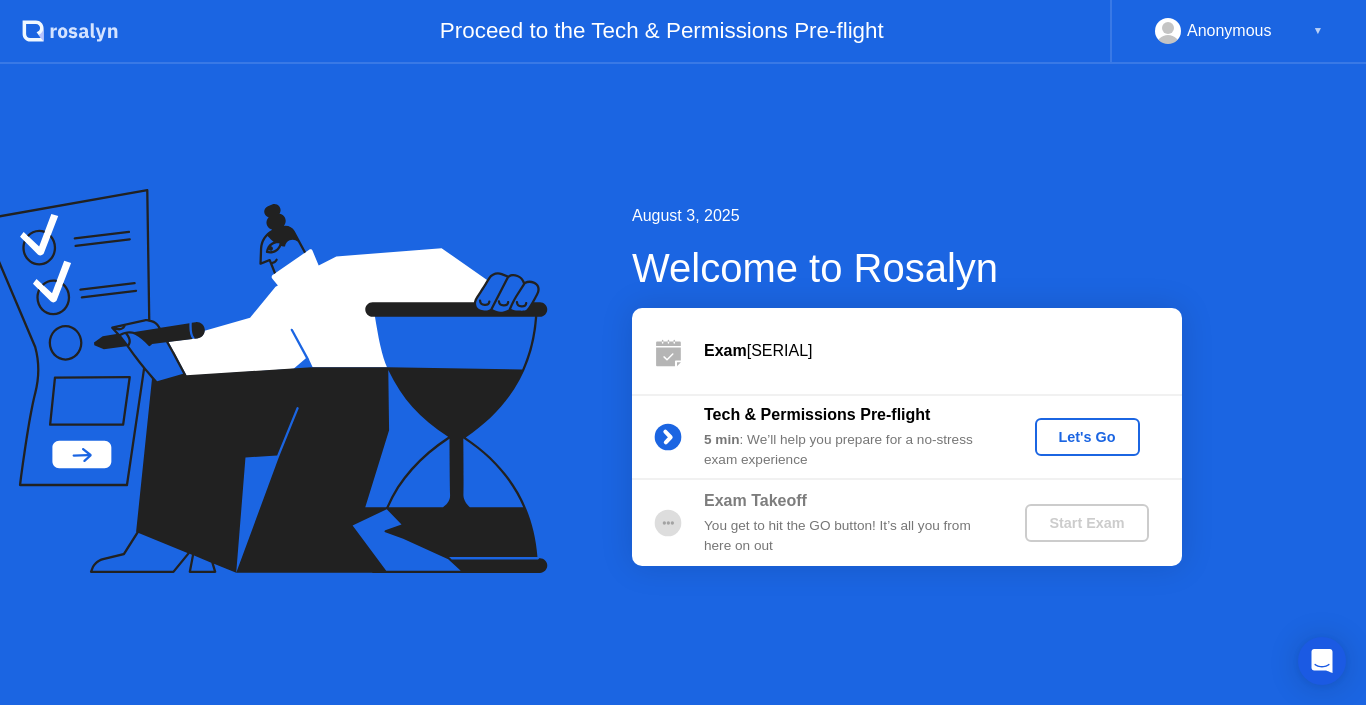 click on "Let's Go" 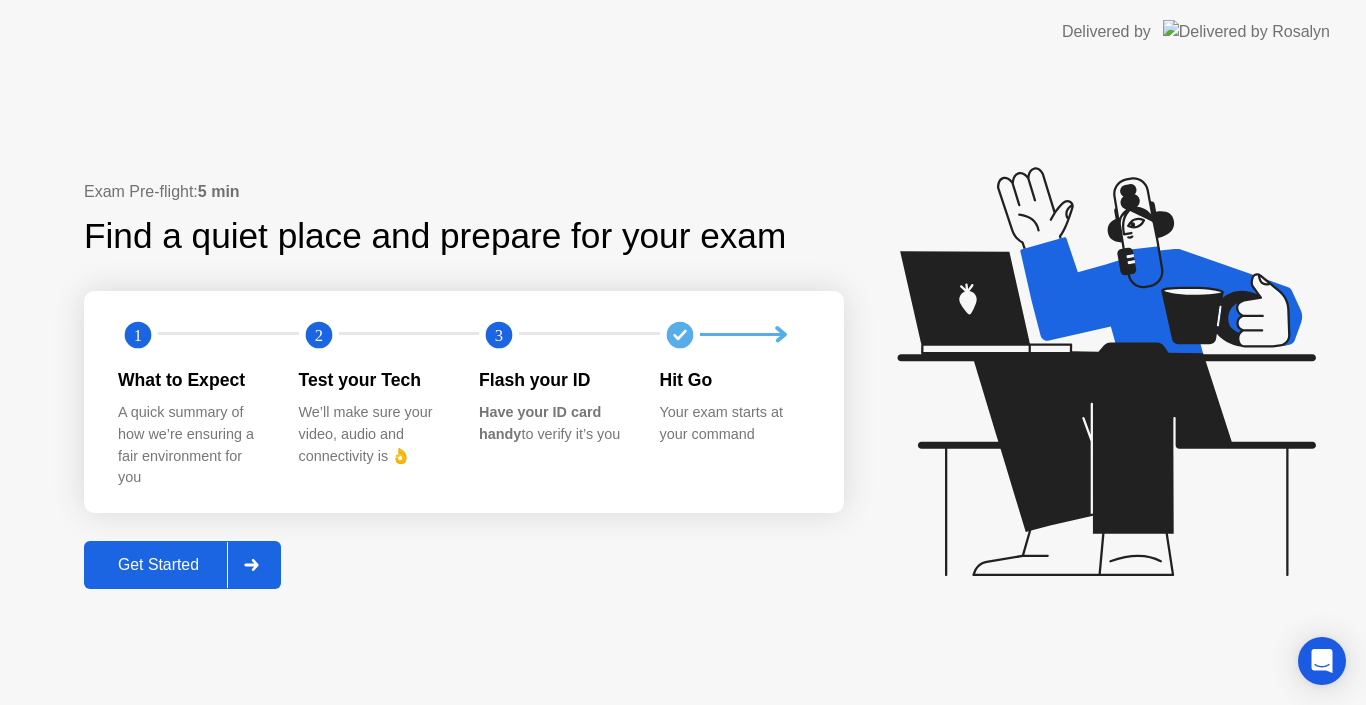 click on "Get Started" 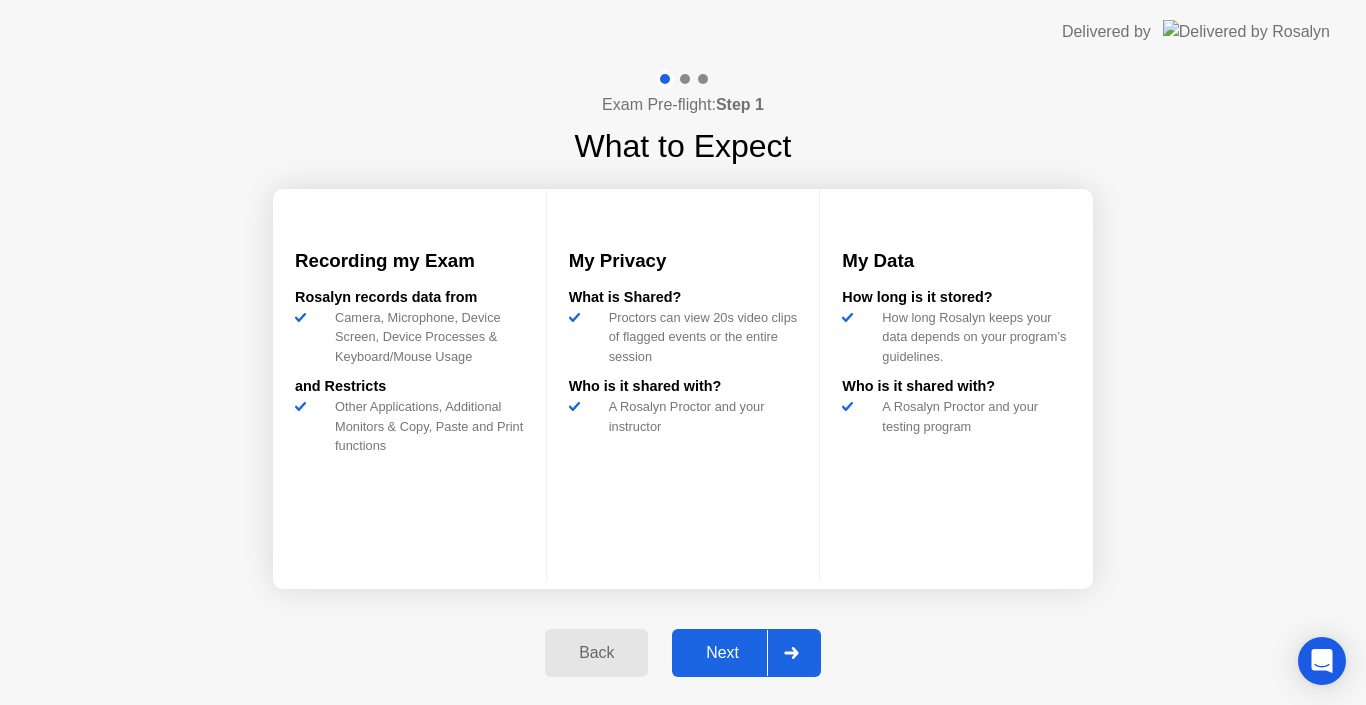 click on "Next" 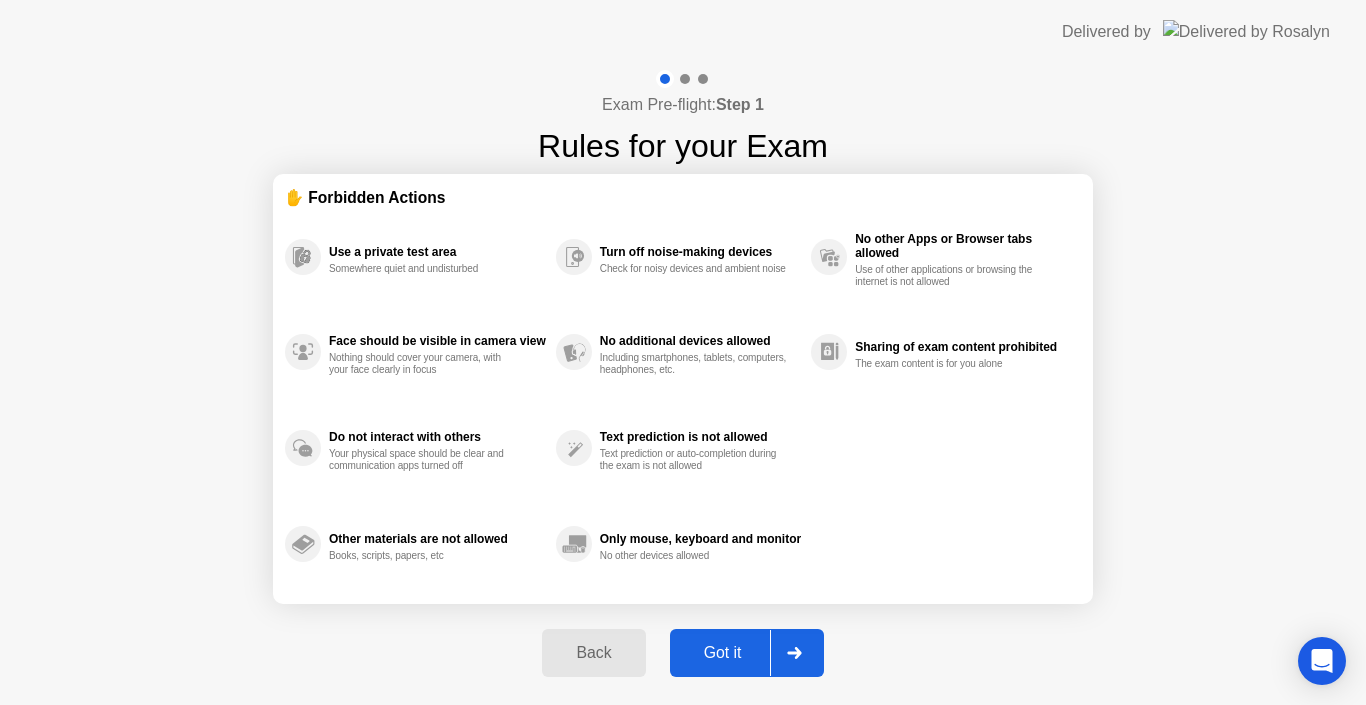 click on "Got it" 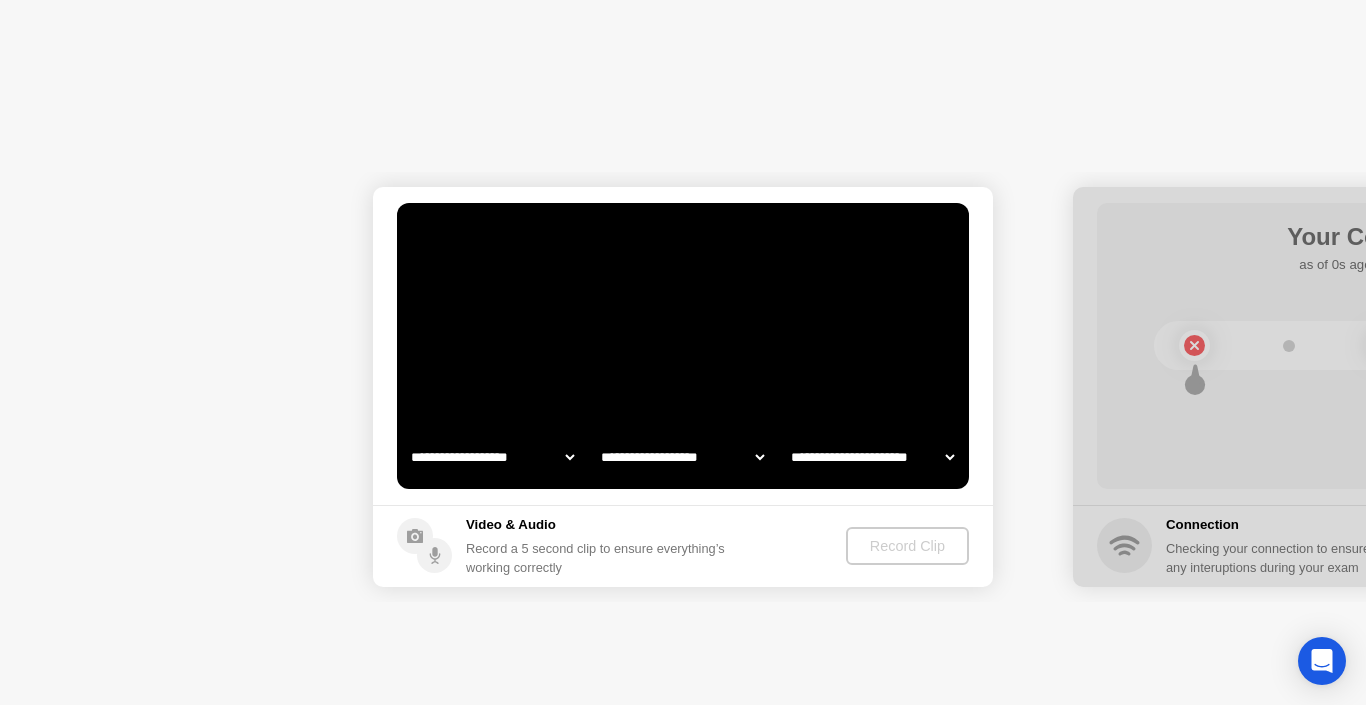 select on "**********" 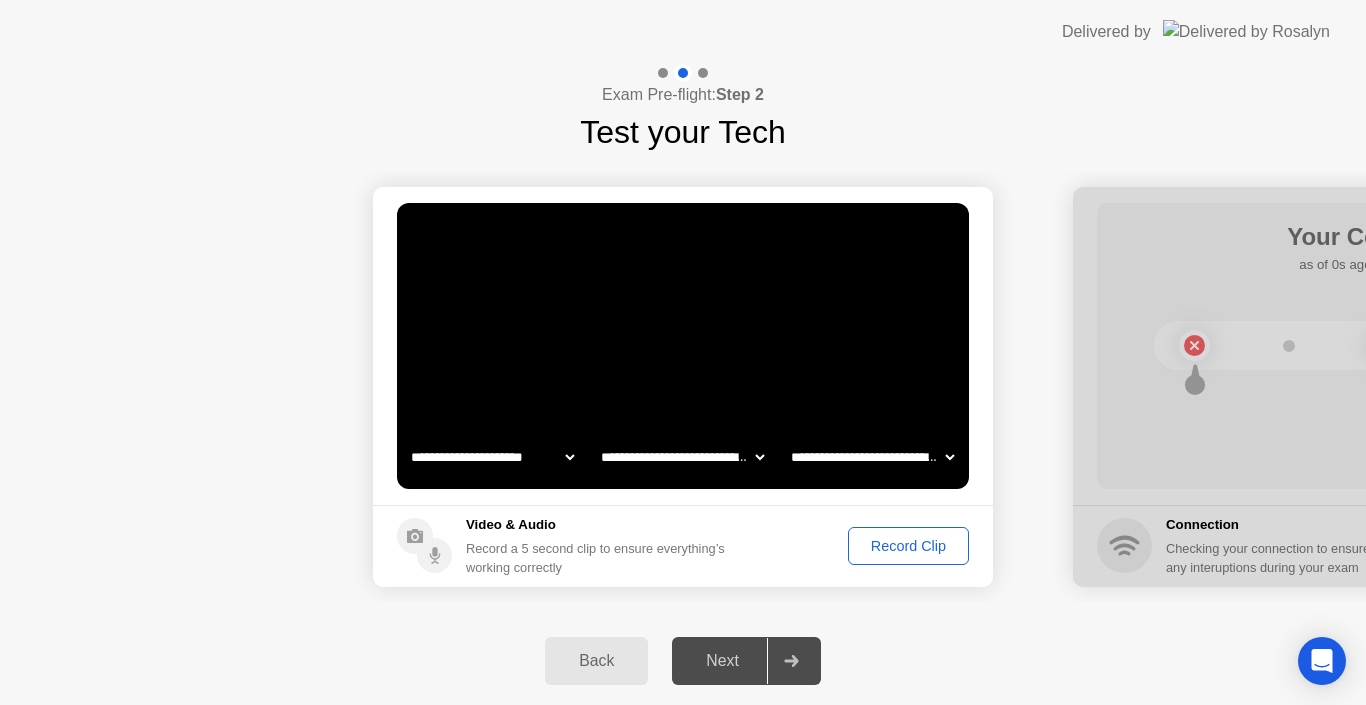 click on "Record Clip" 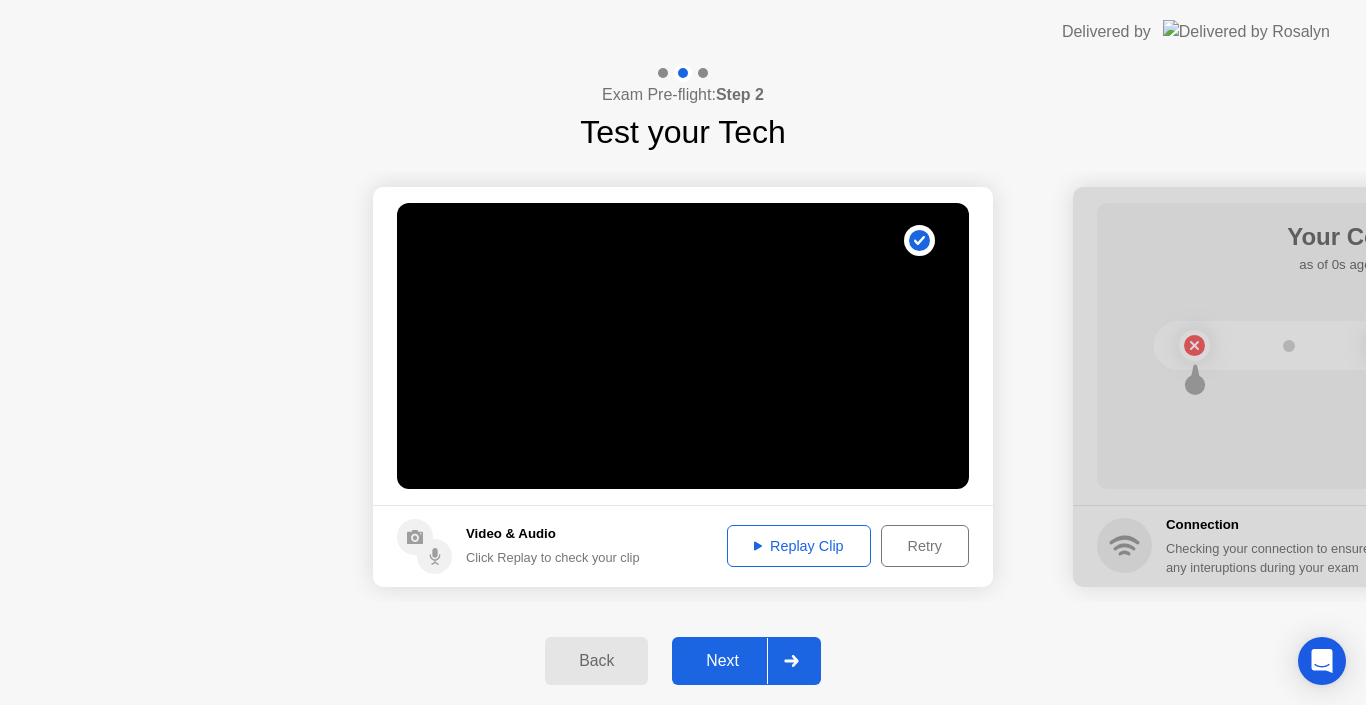 click on "Replay Clip" 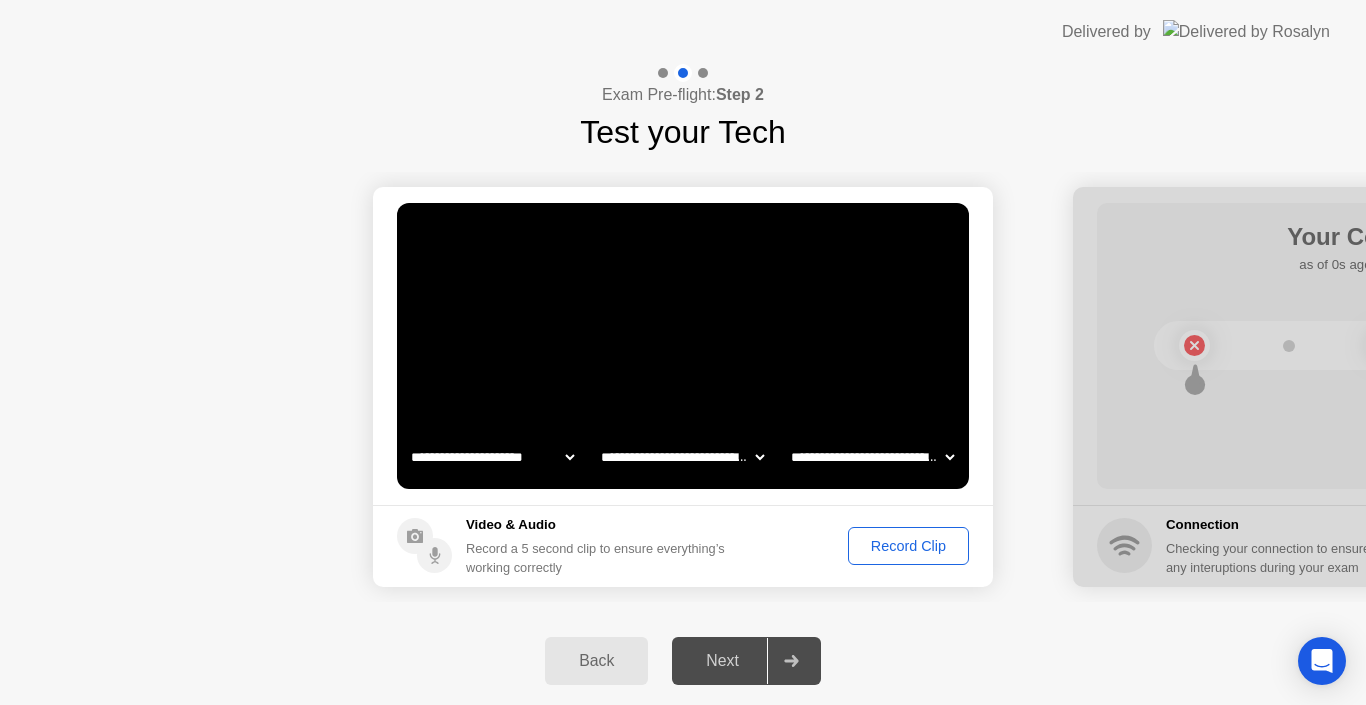 click on "Record Clip" 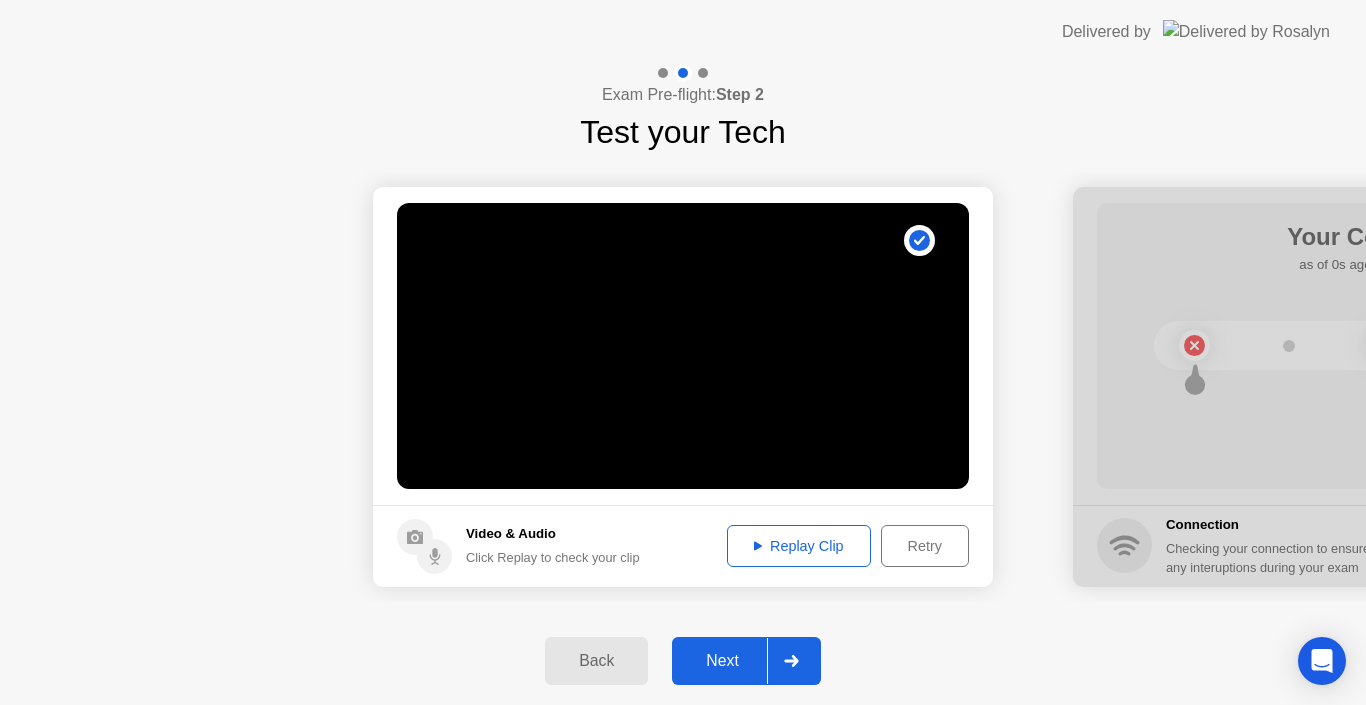 click on "Next" 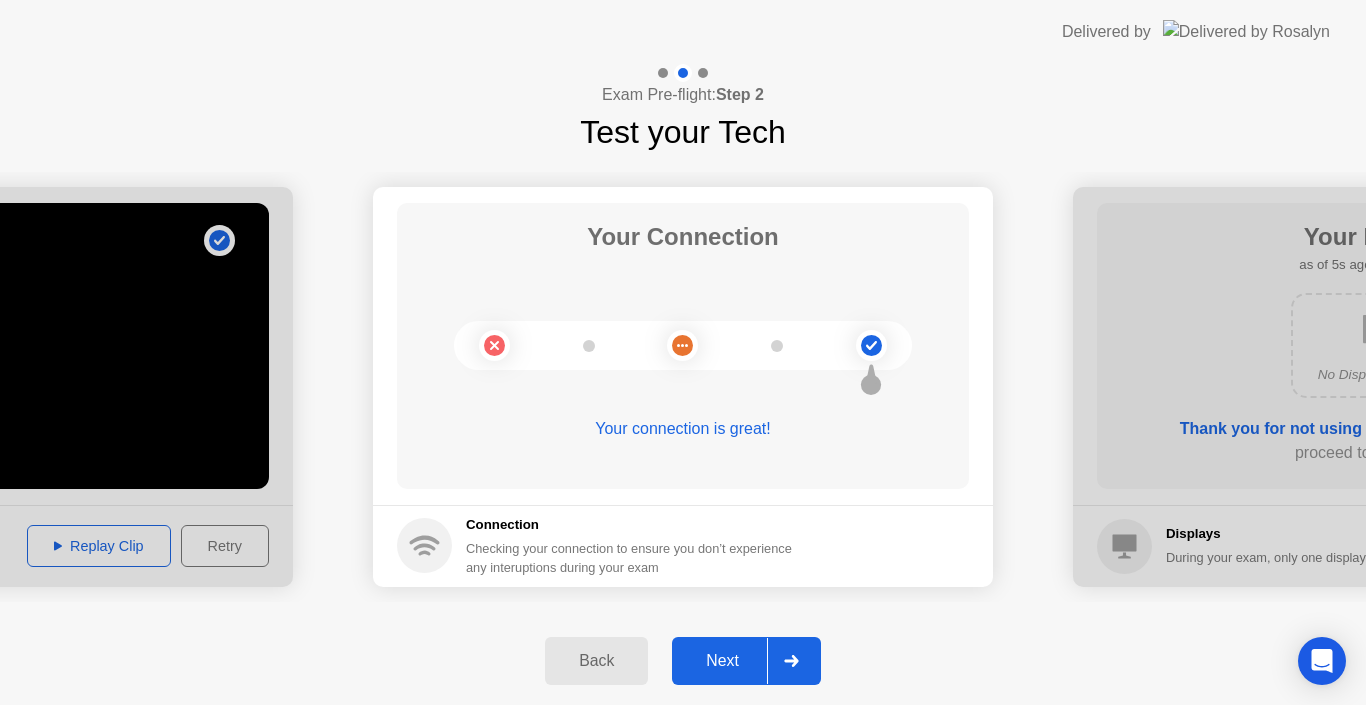 click on "Next" 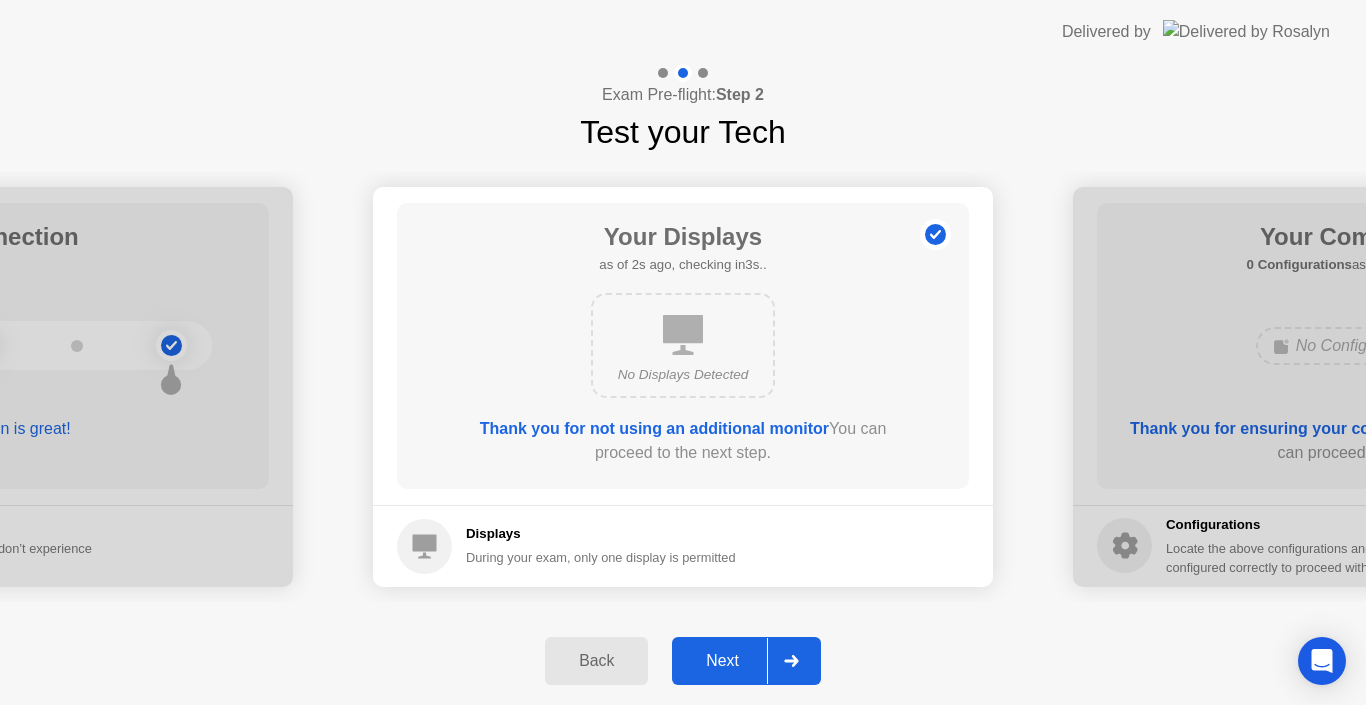 click on "Next" 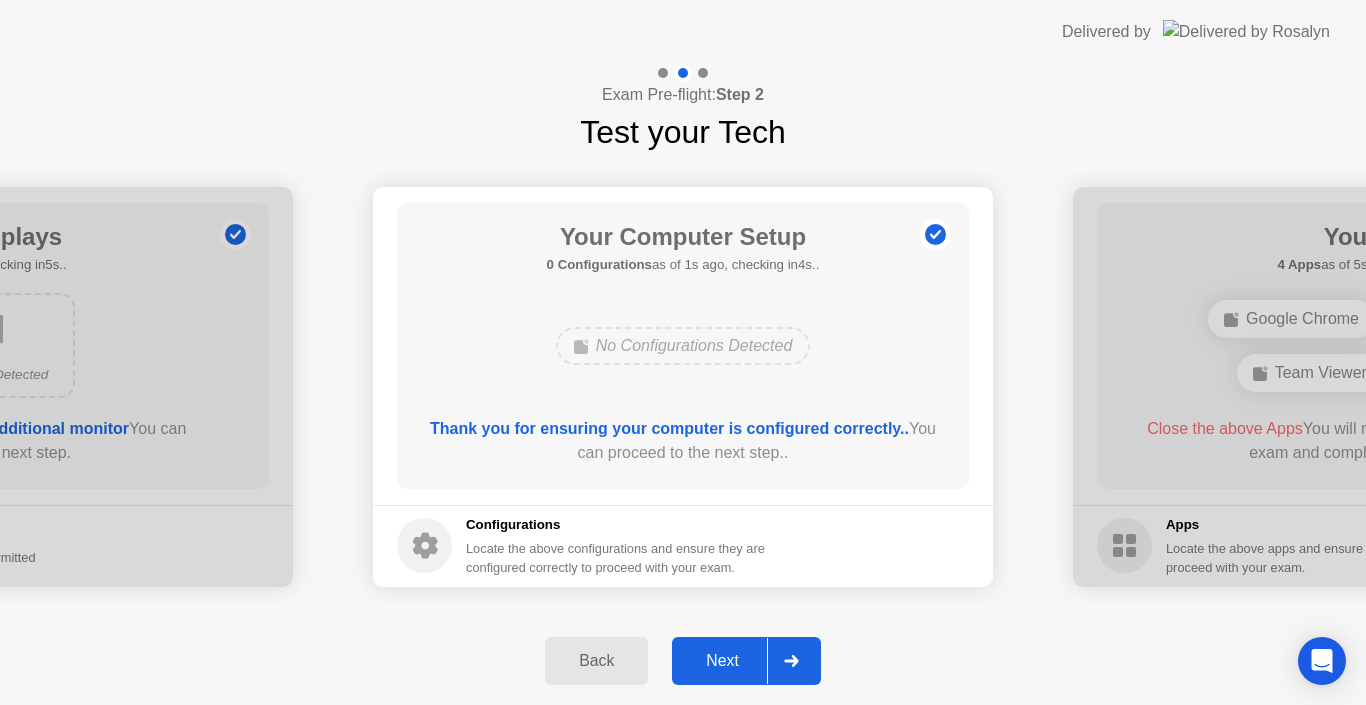 click on "Next" 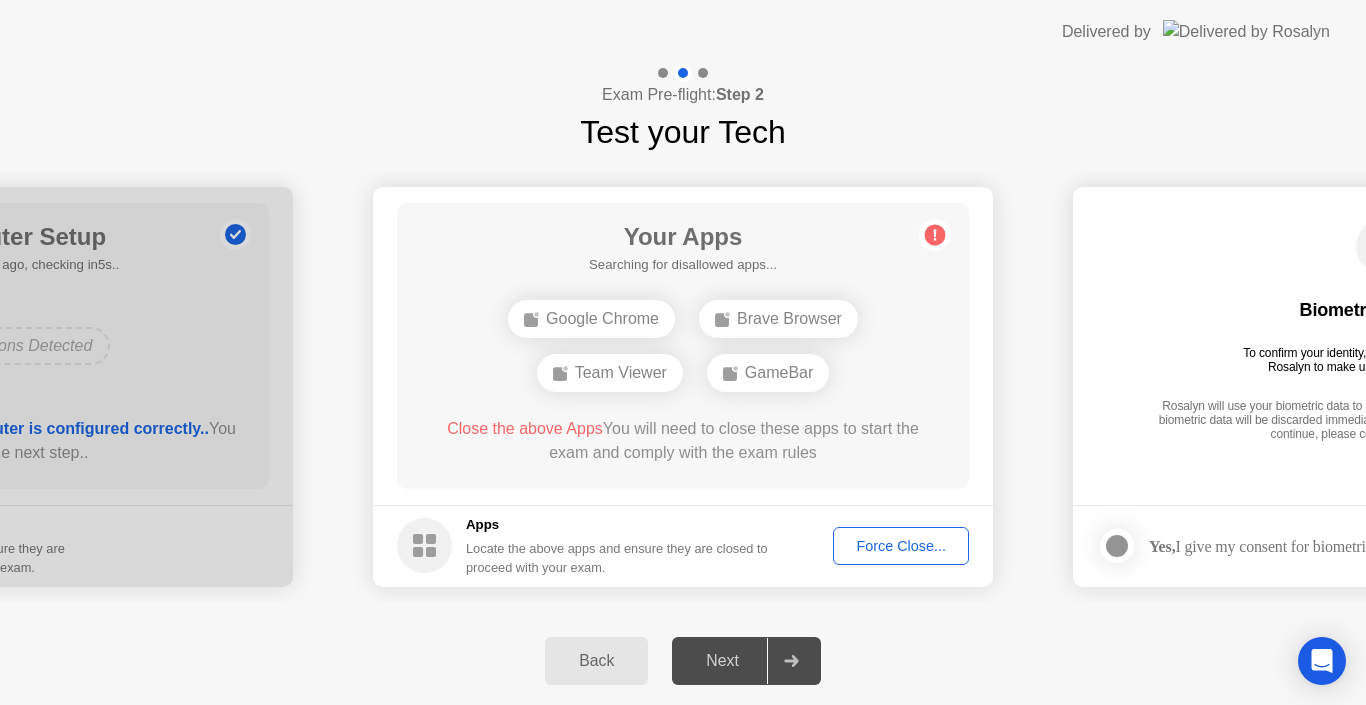 click on "Force Close..." 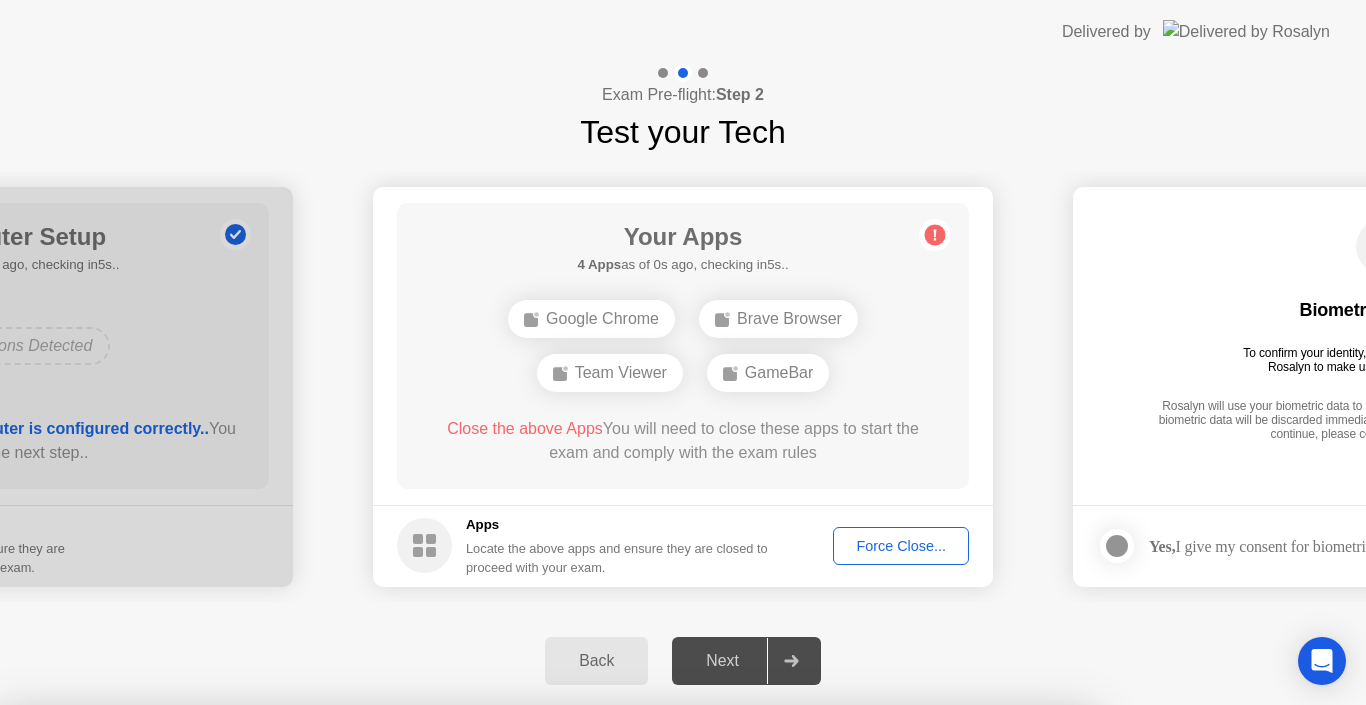 click on "Confirm" at bounding box center [613, 1035] 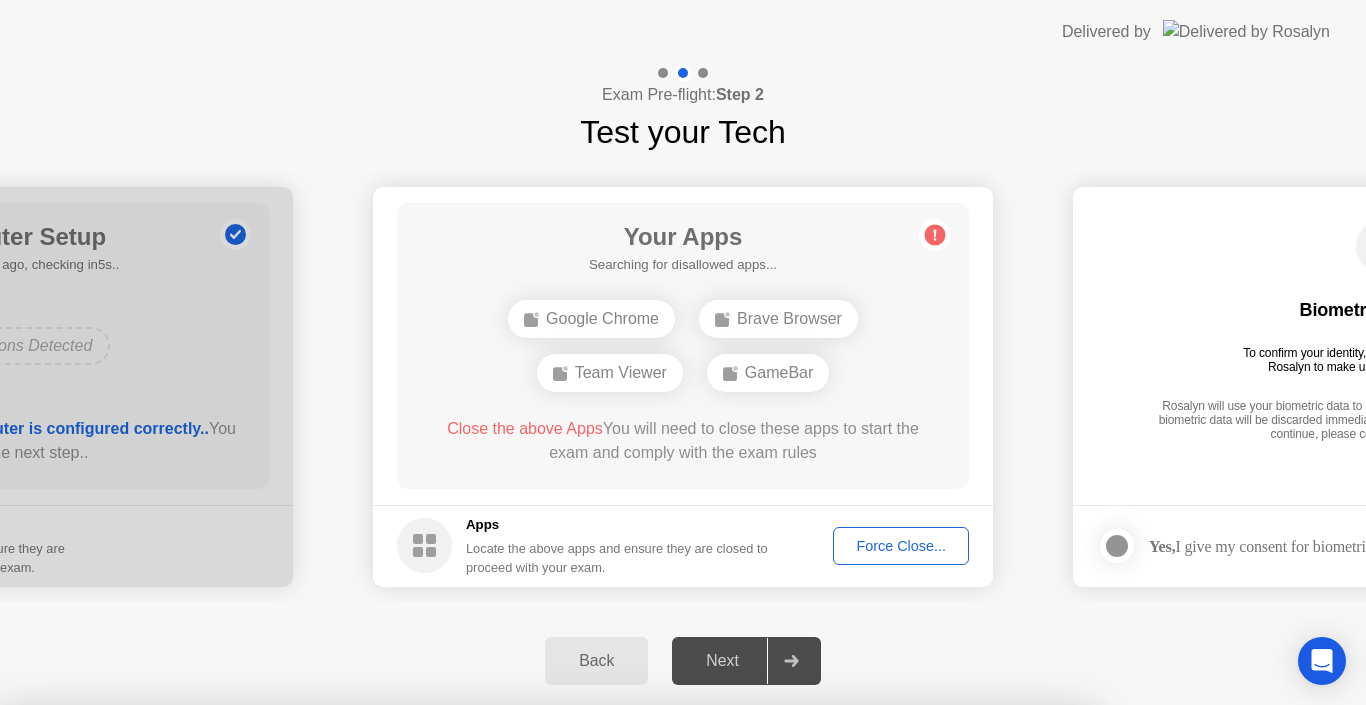 click on "Close" at bounding box center [465, 943] 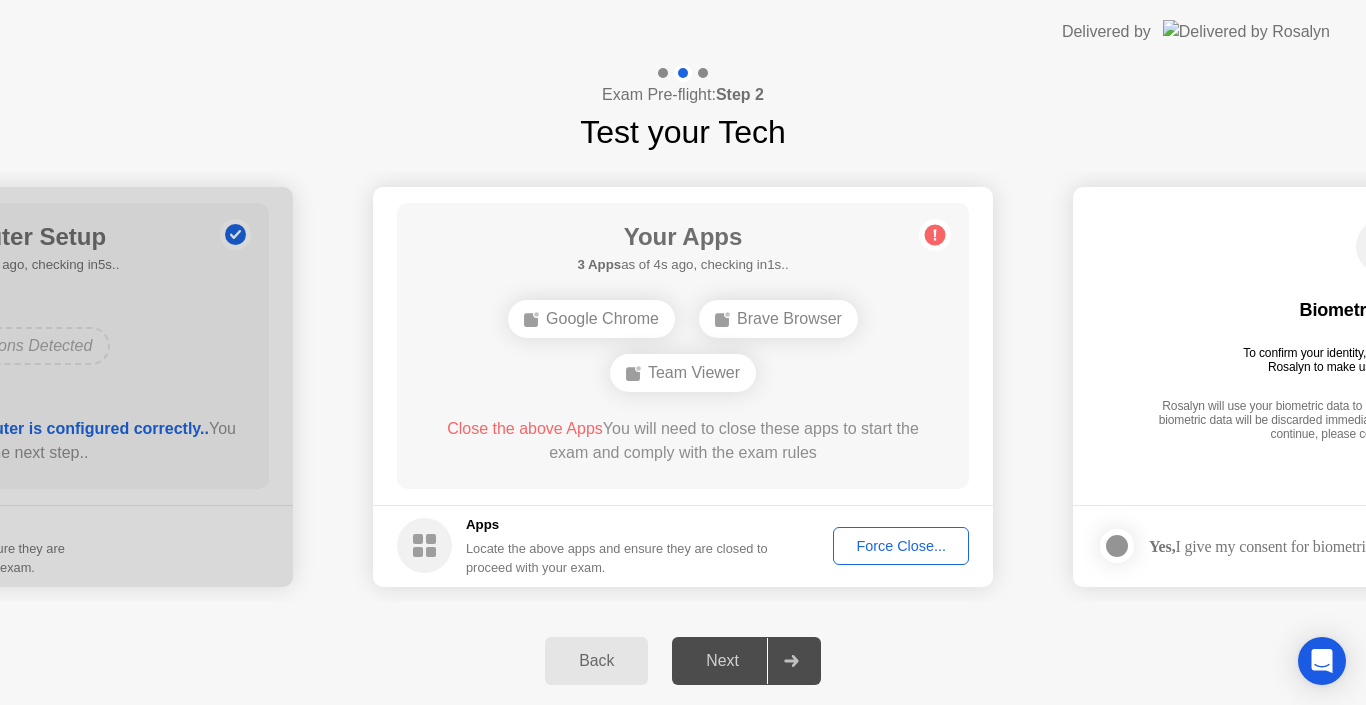 click on "Force Close..." 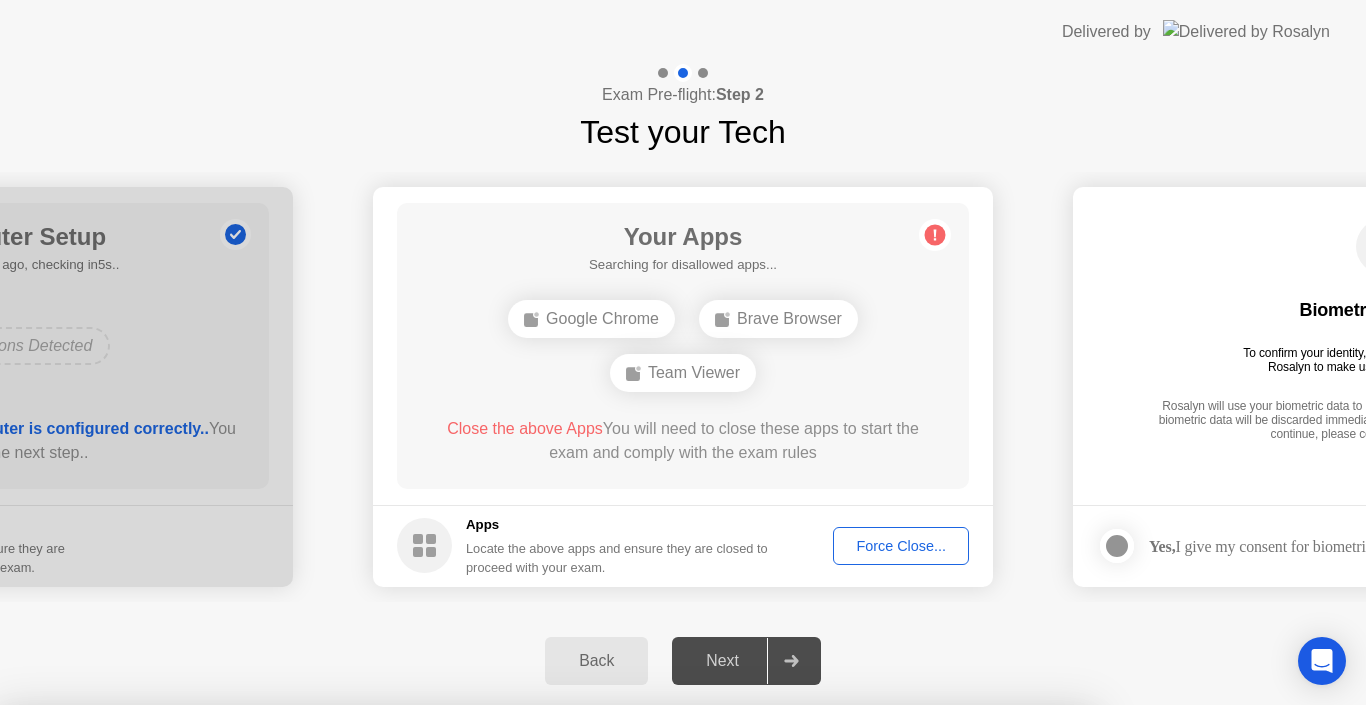 click on "Cancel" at bounding box center [476, 981] 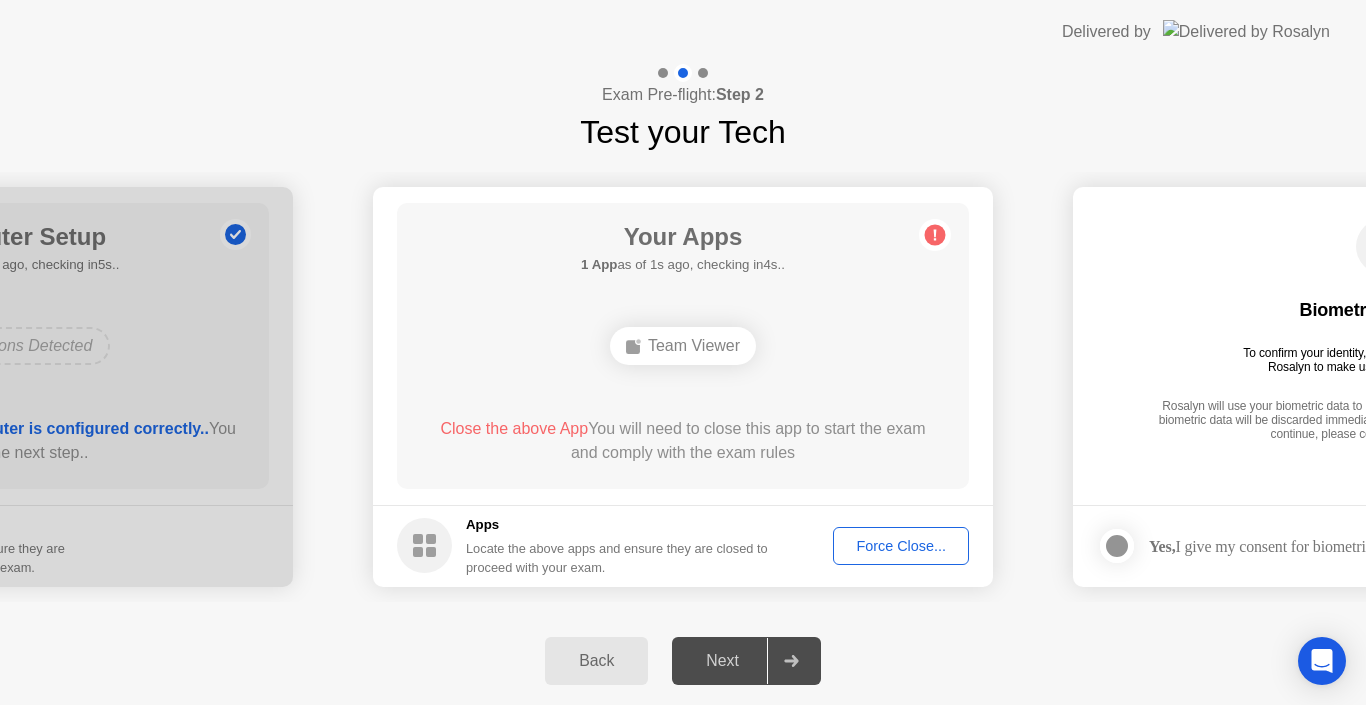 click on "Force Close..." 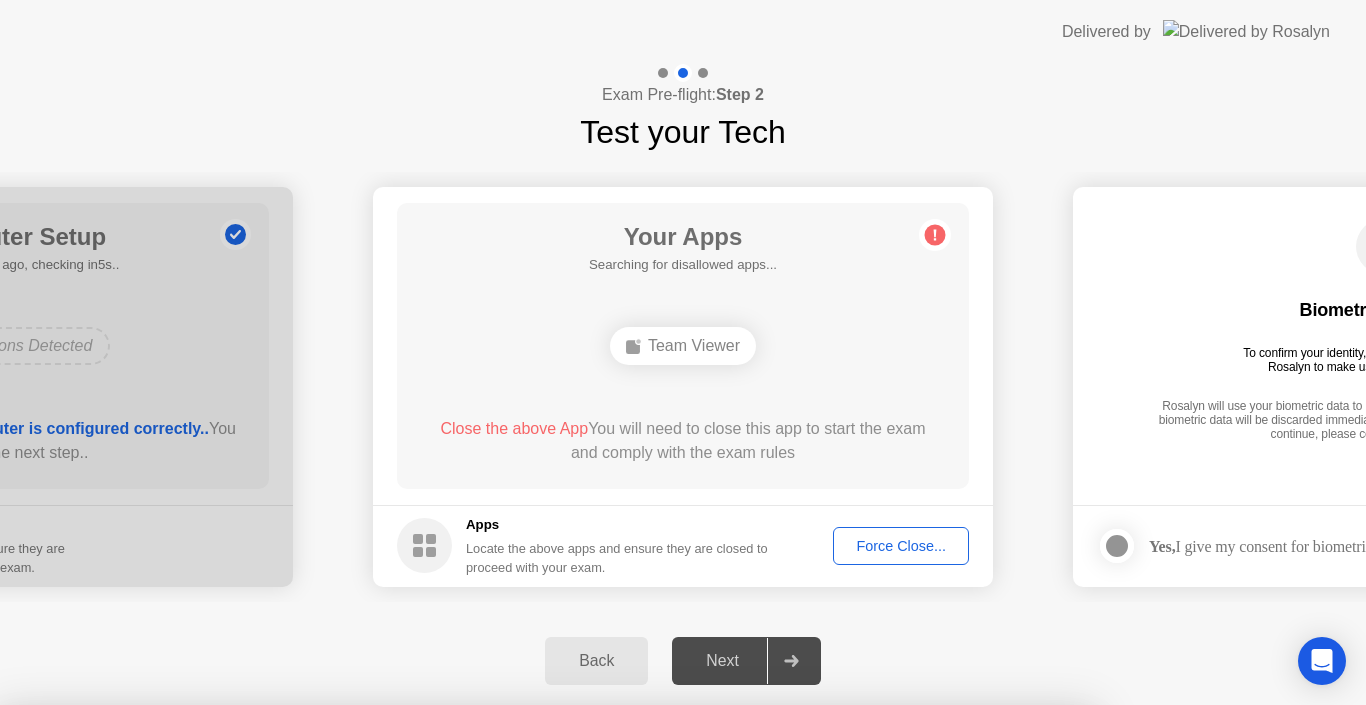 click on "Confirm" at bounding box center (613, 981) 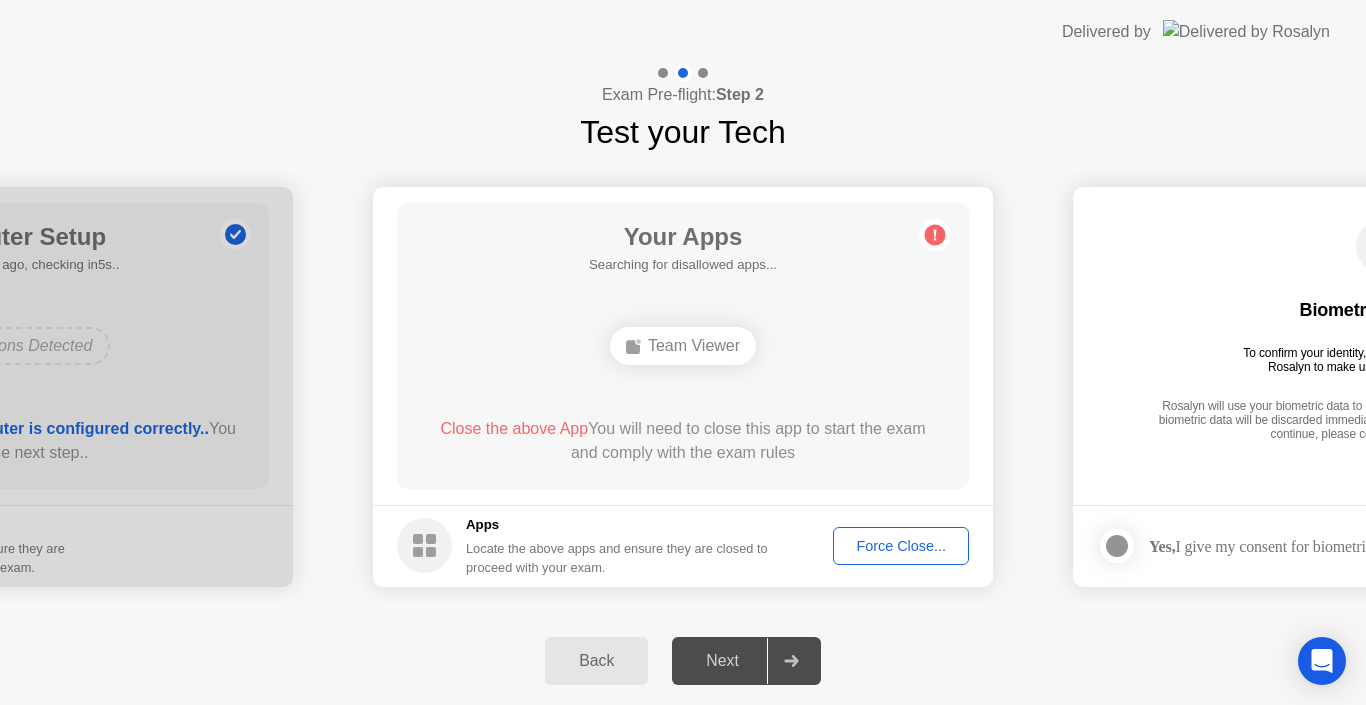 click on "Close the above App  You will need to close this app to start the exam and comply with the exam rules" 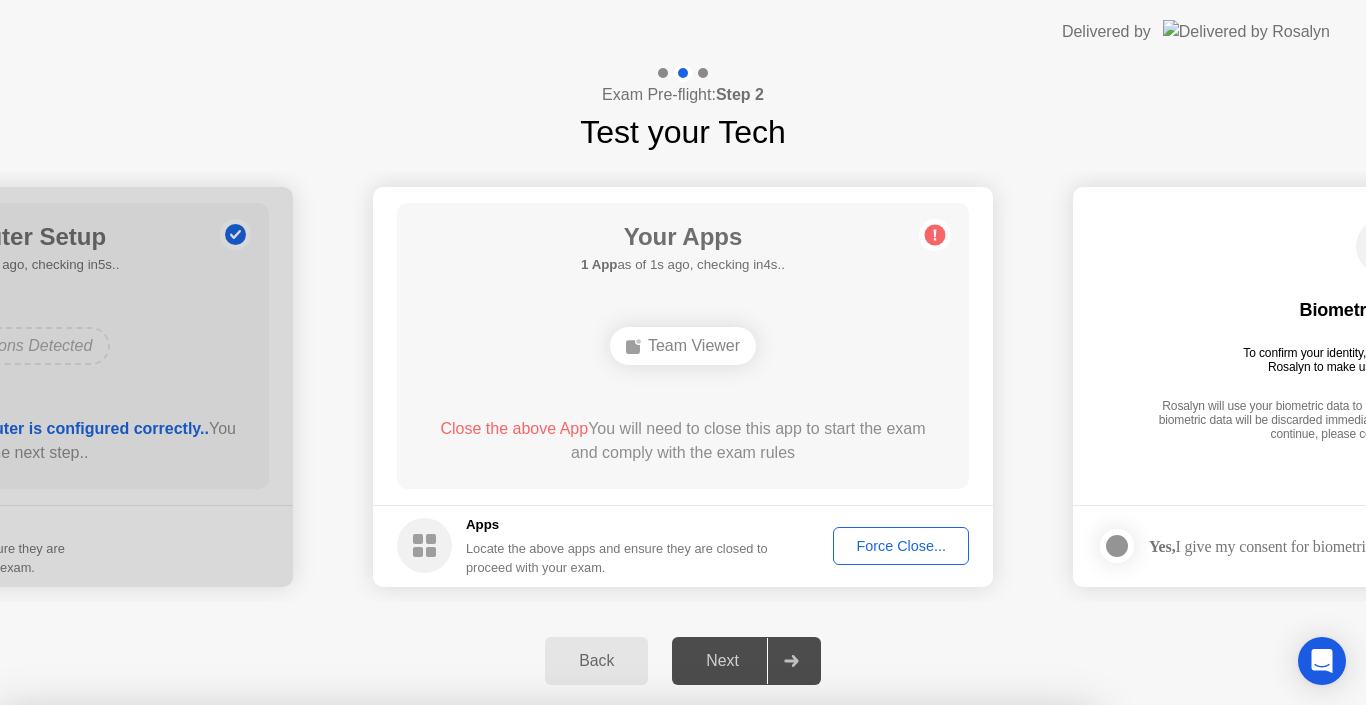 click on "Close" at bounding box center (465, 943) 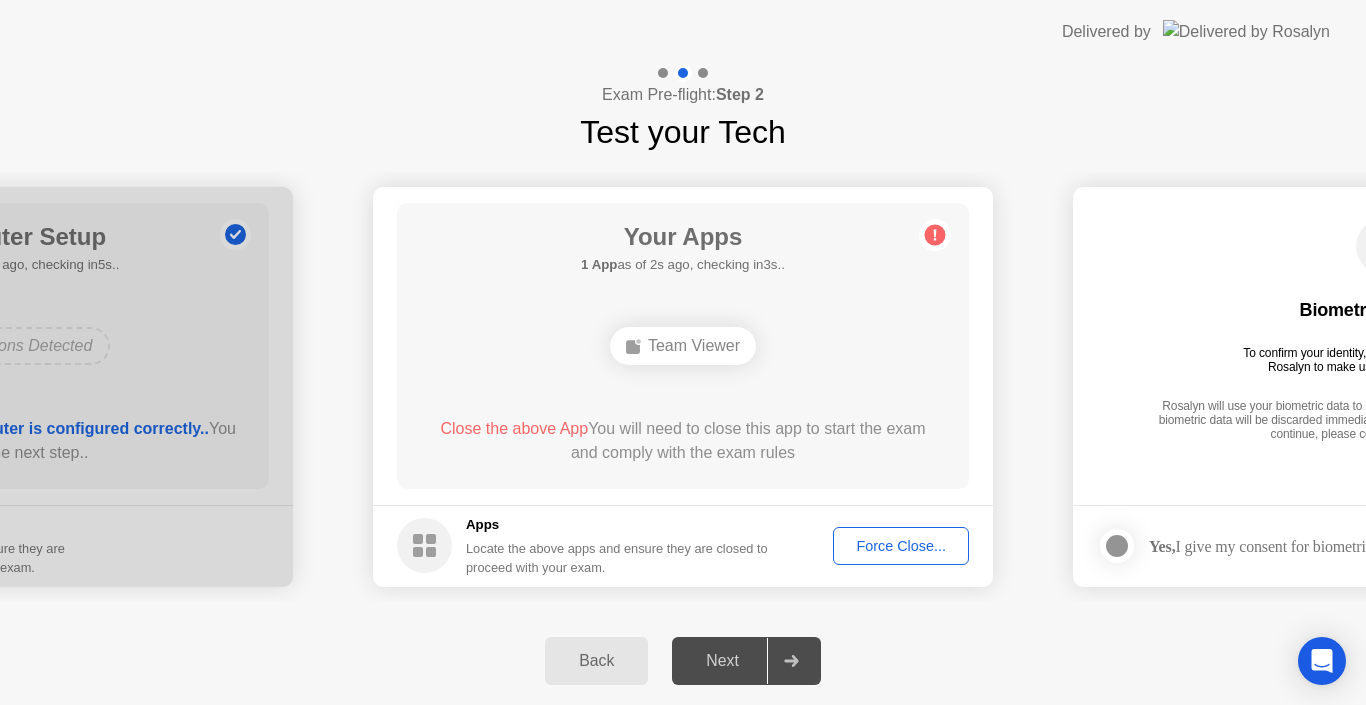 click on "Force Close..." 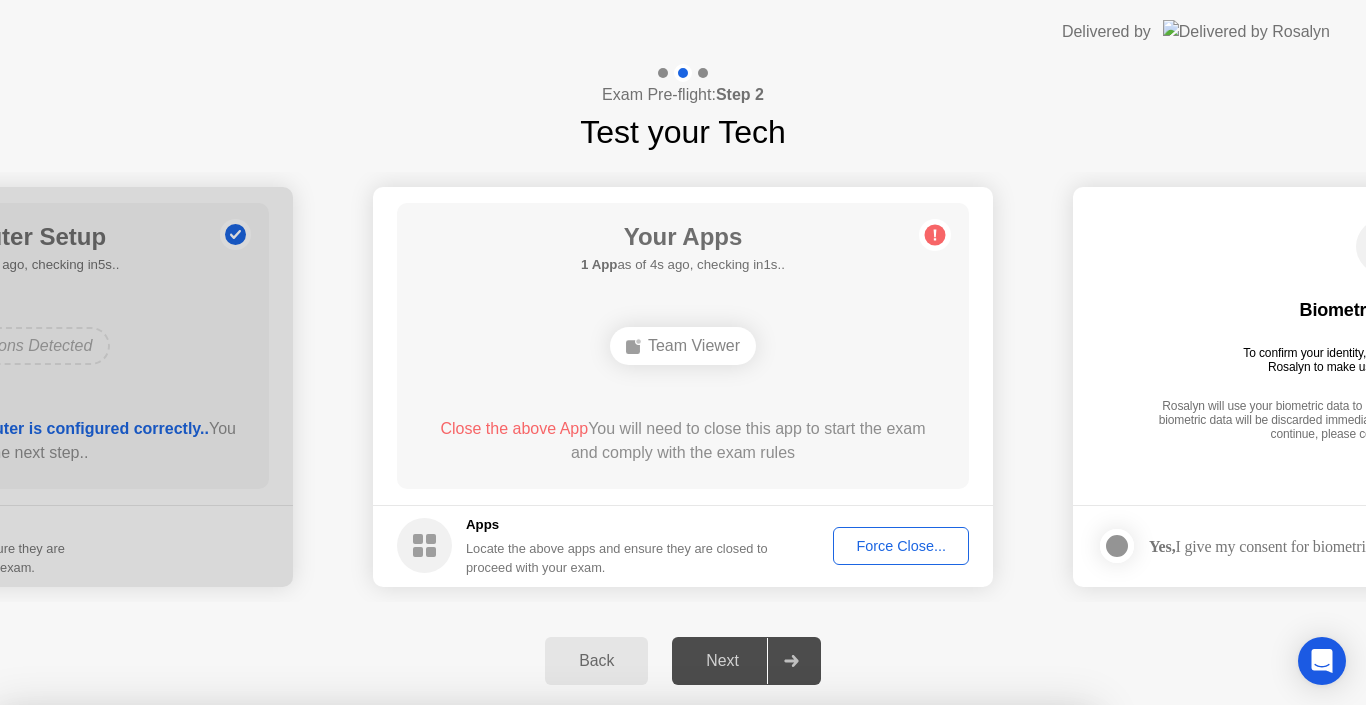 click on "Confirm" at bounding box center (613, 981) 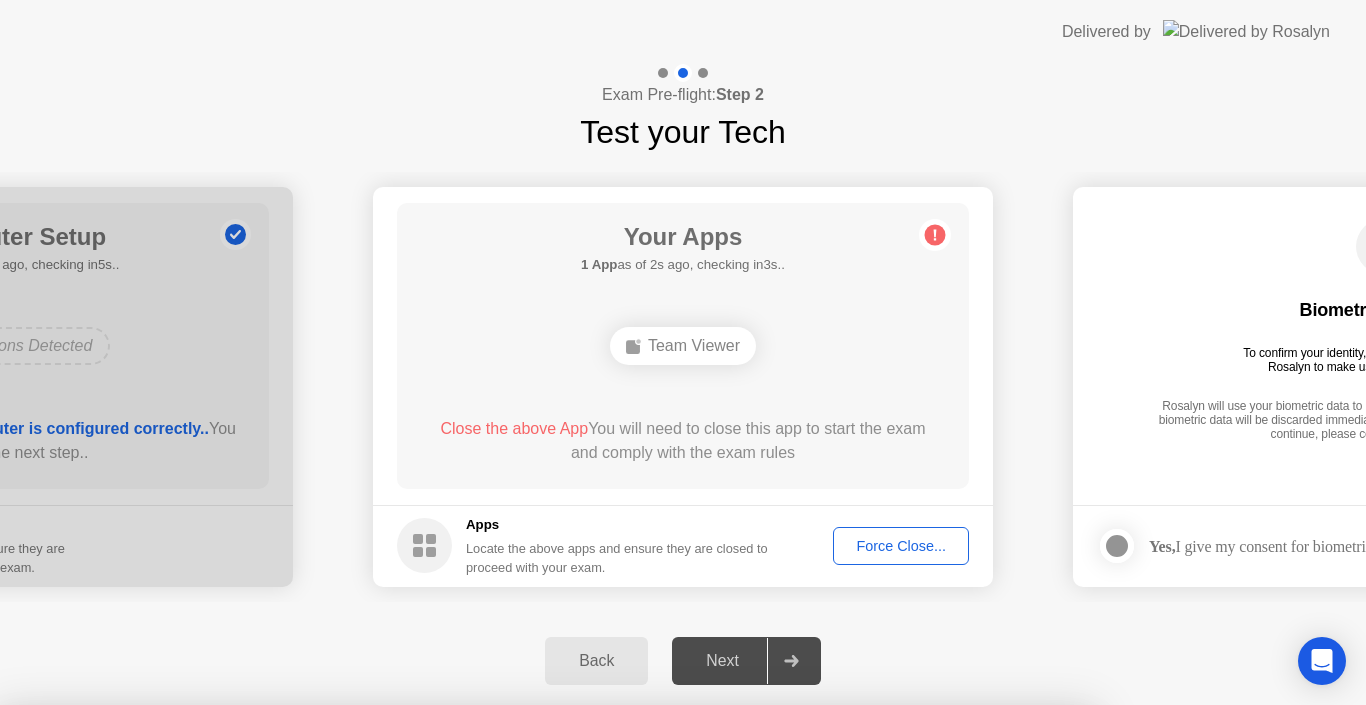 click on "Close" at bounding box center [465, 943] 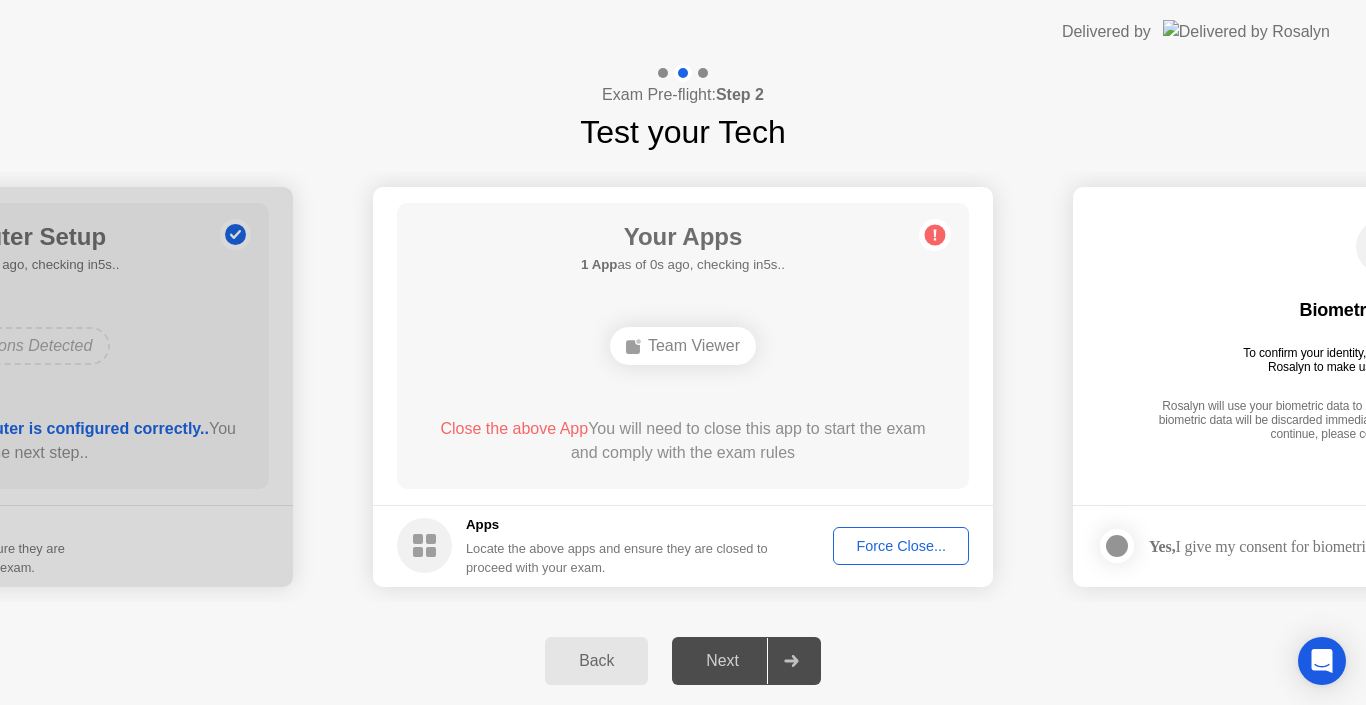drag, startPoint x: 614, startPoint y: 683, endPoint x: 637, endPoint y: 721, distance: 44.418465 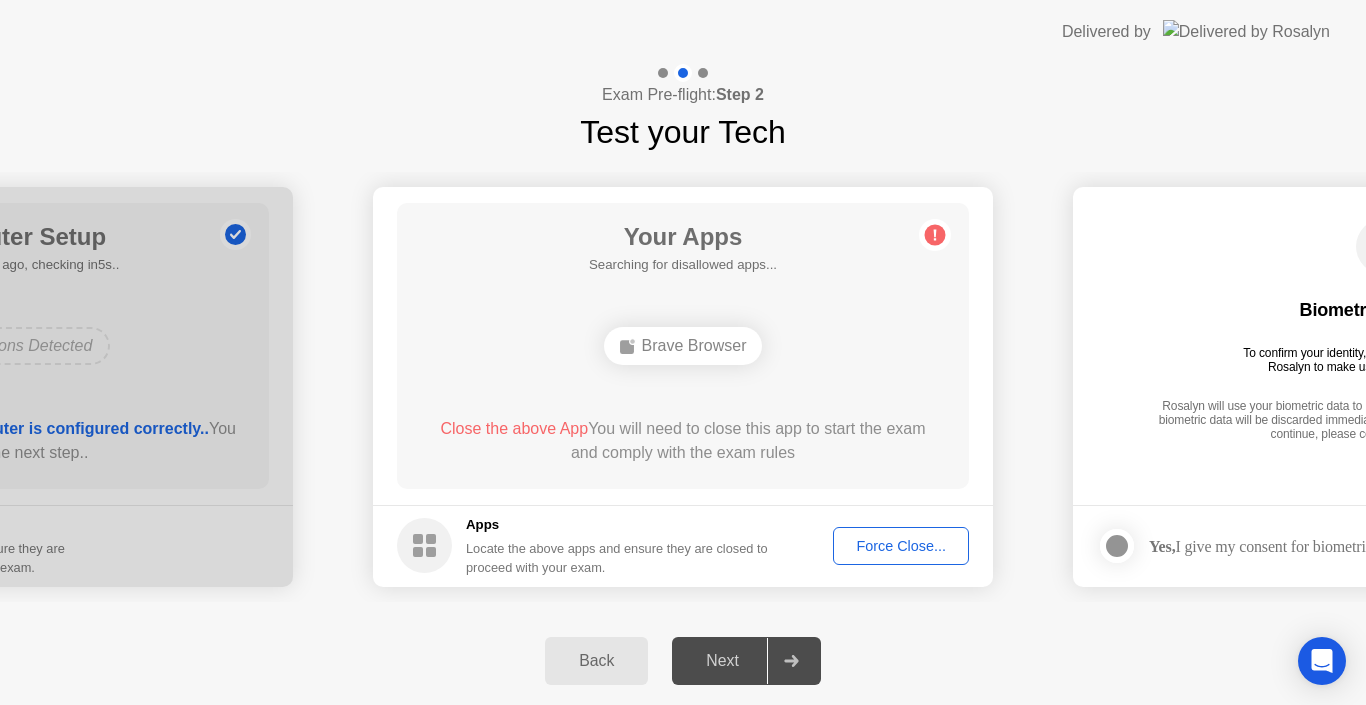 click on "Force Close..." 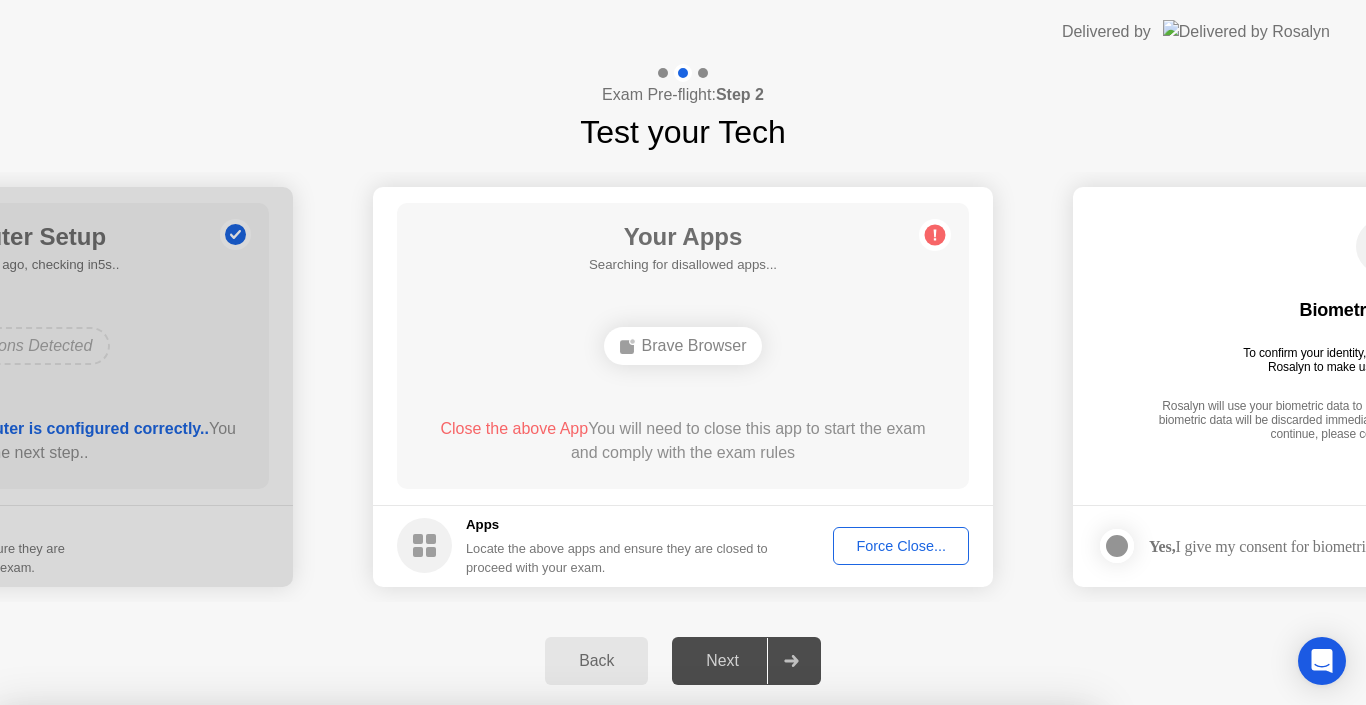 click on "Confirm" at bounding box center [613, 981] 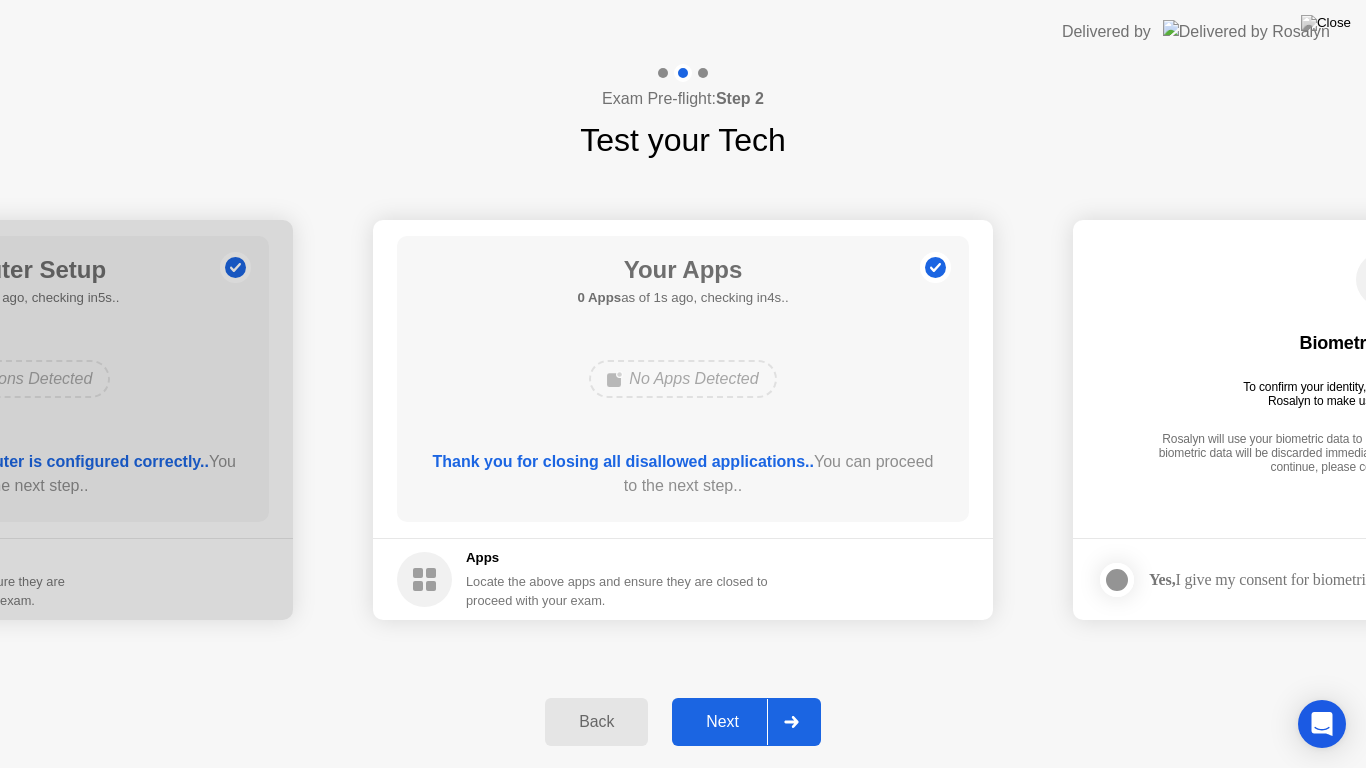 click on "Next" 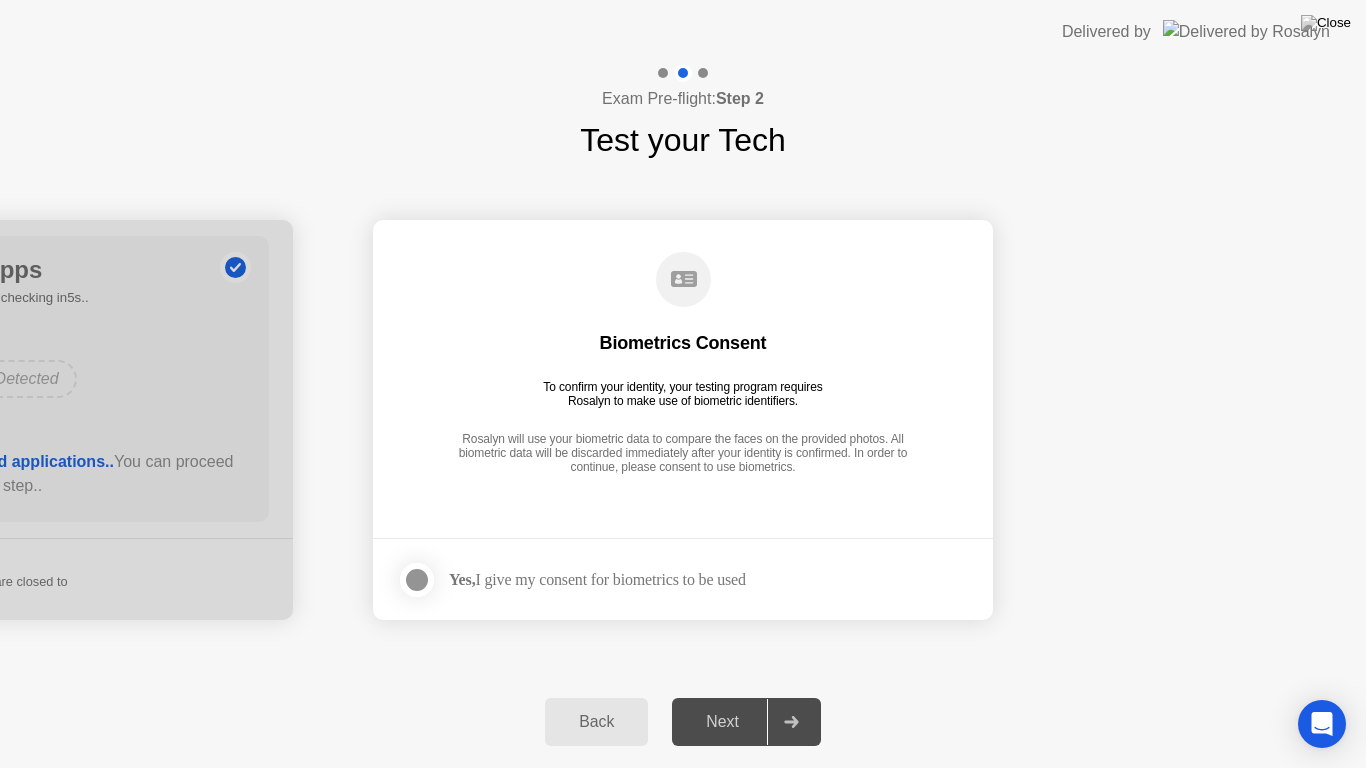 click 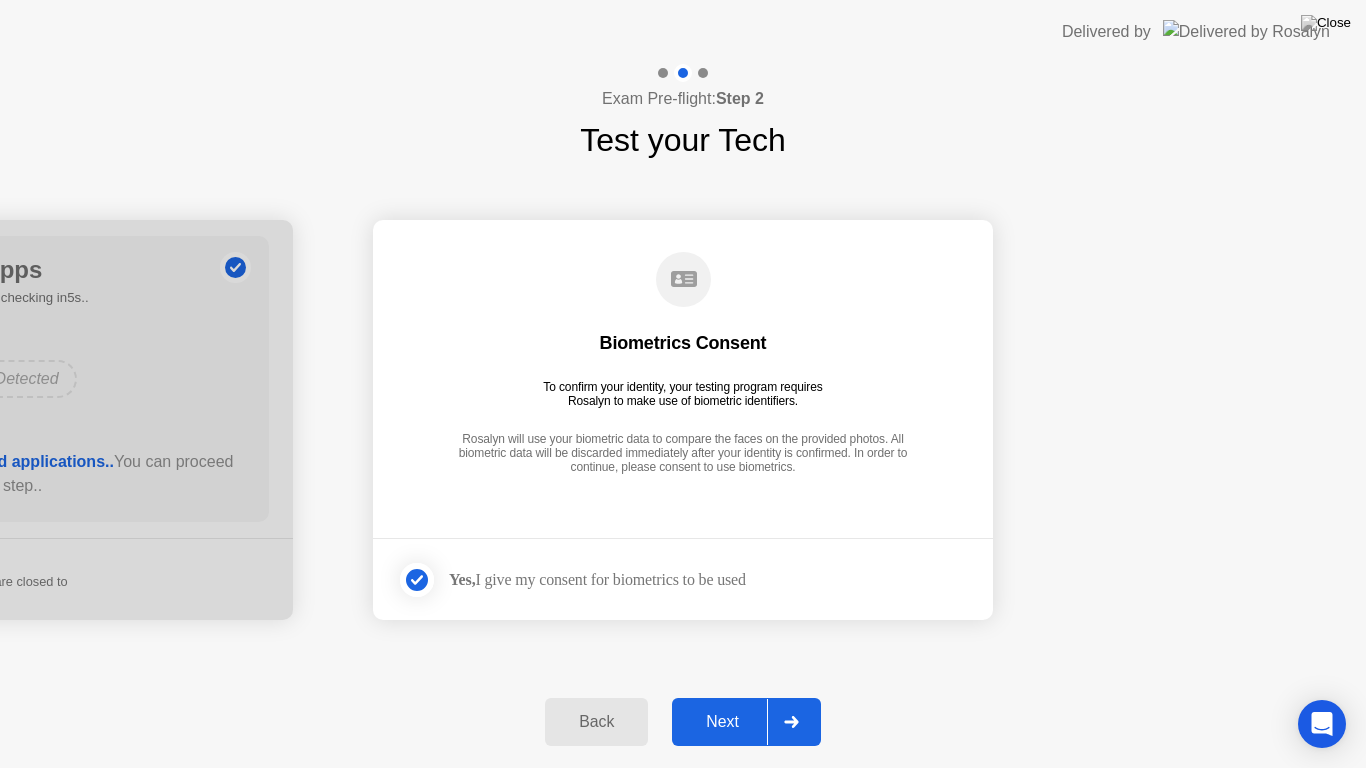 click 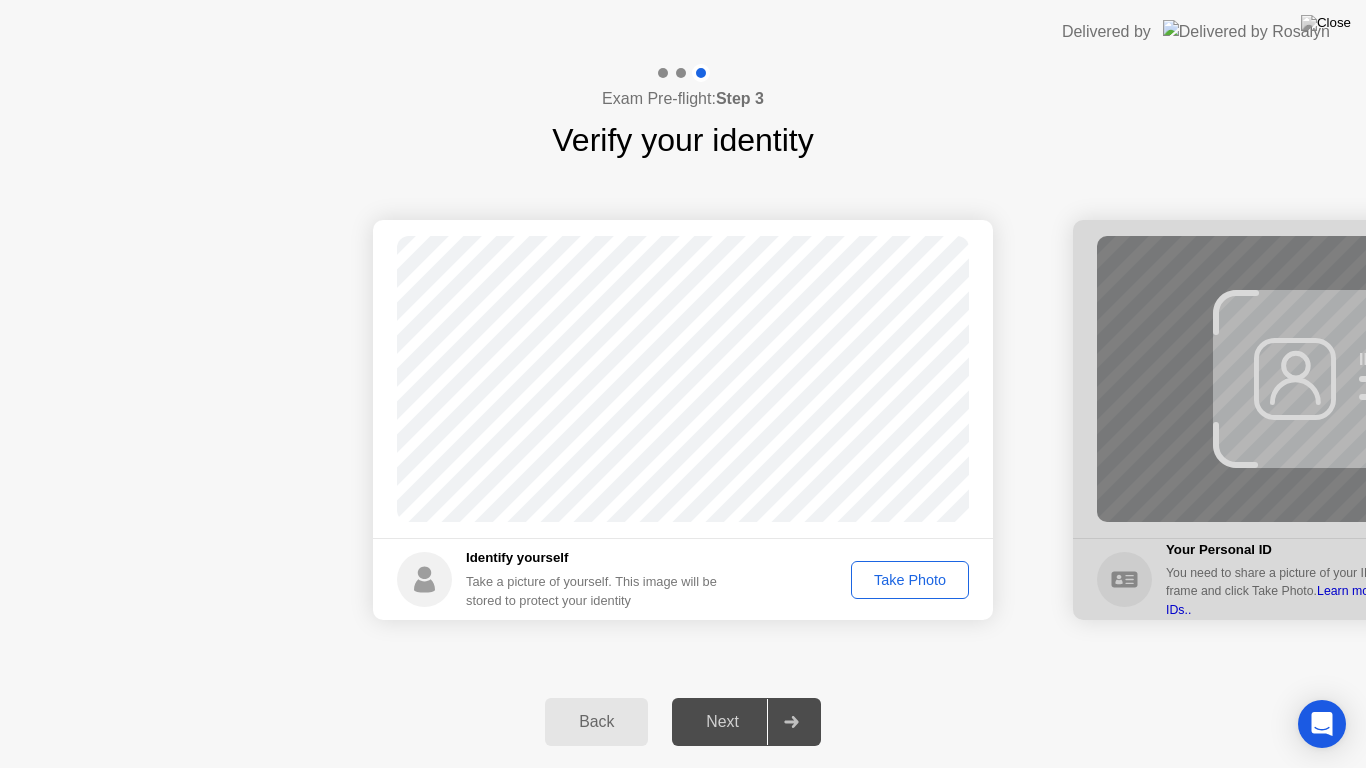 click on "Take Photo" 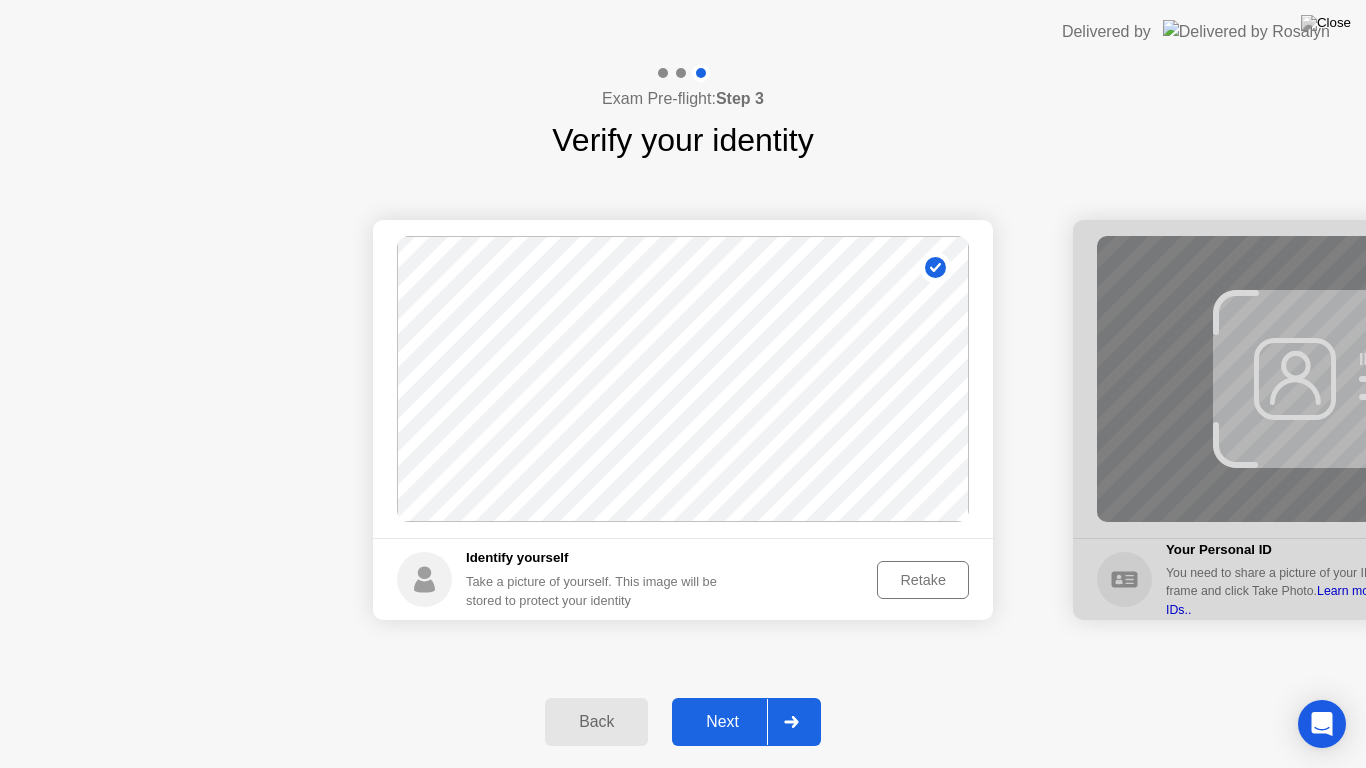 click on "Next" 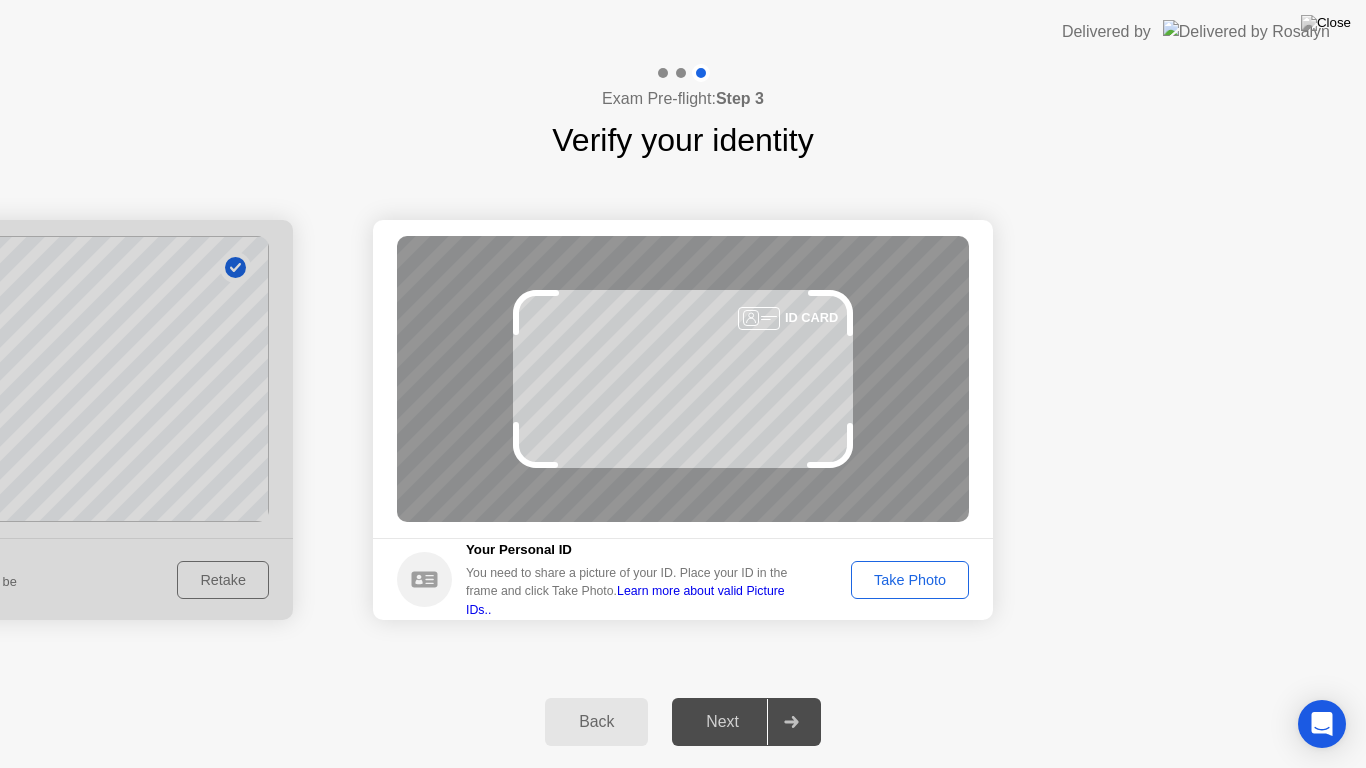 click on "Take Photo" 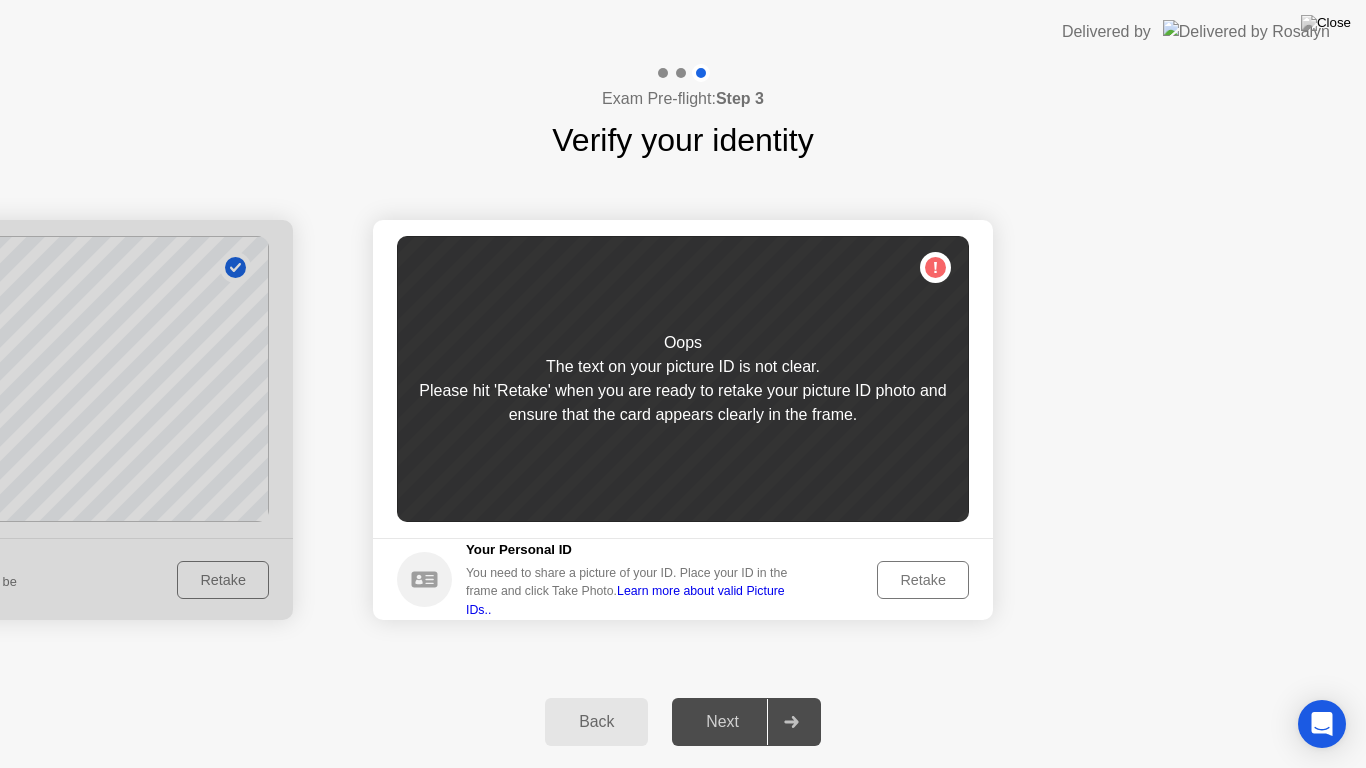 click on "Retake" 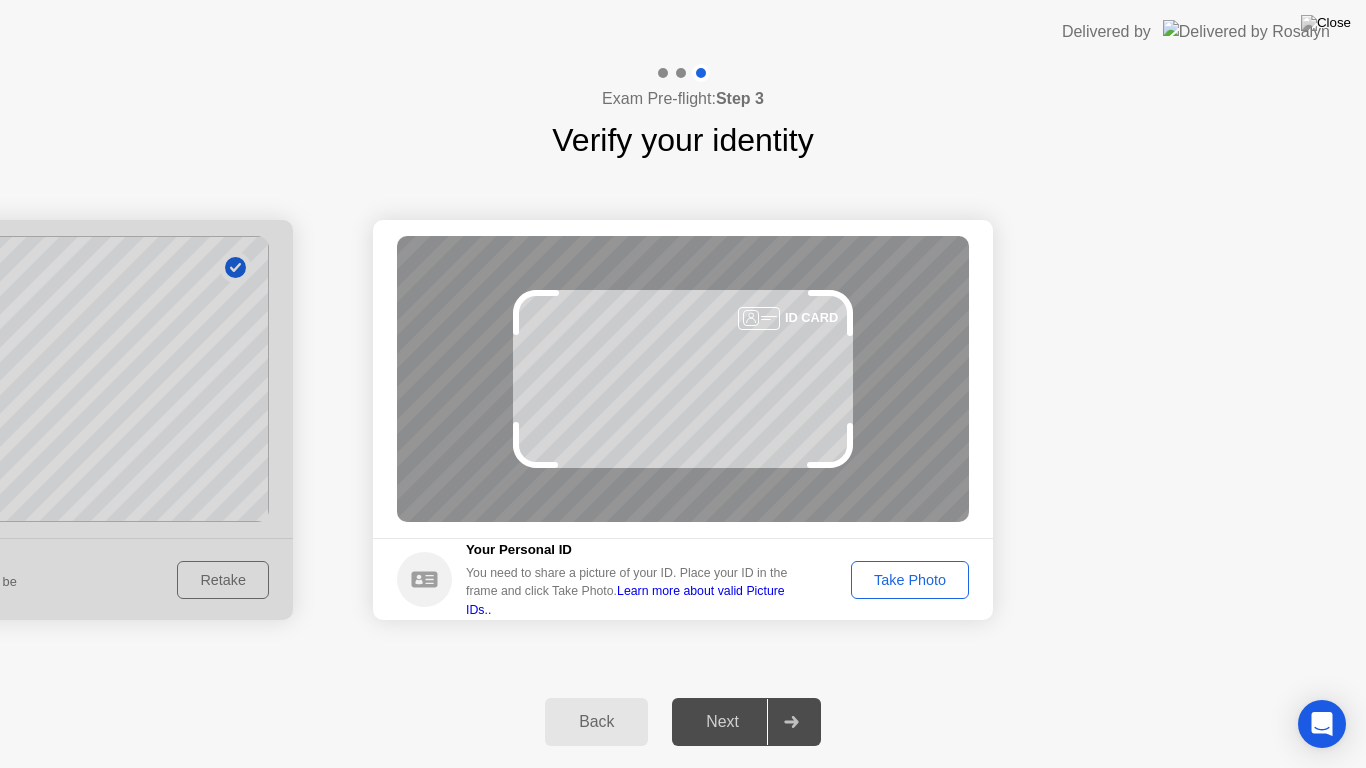click on "Take Photo" 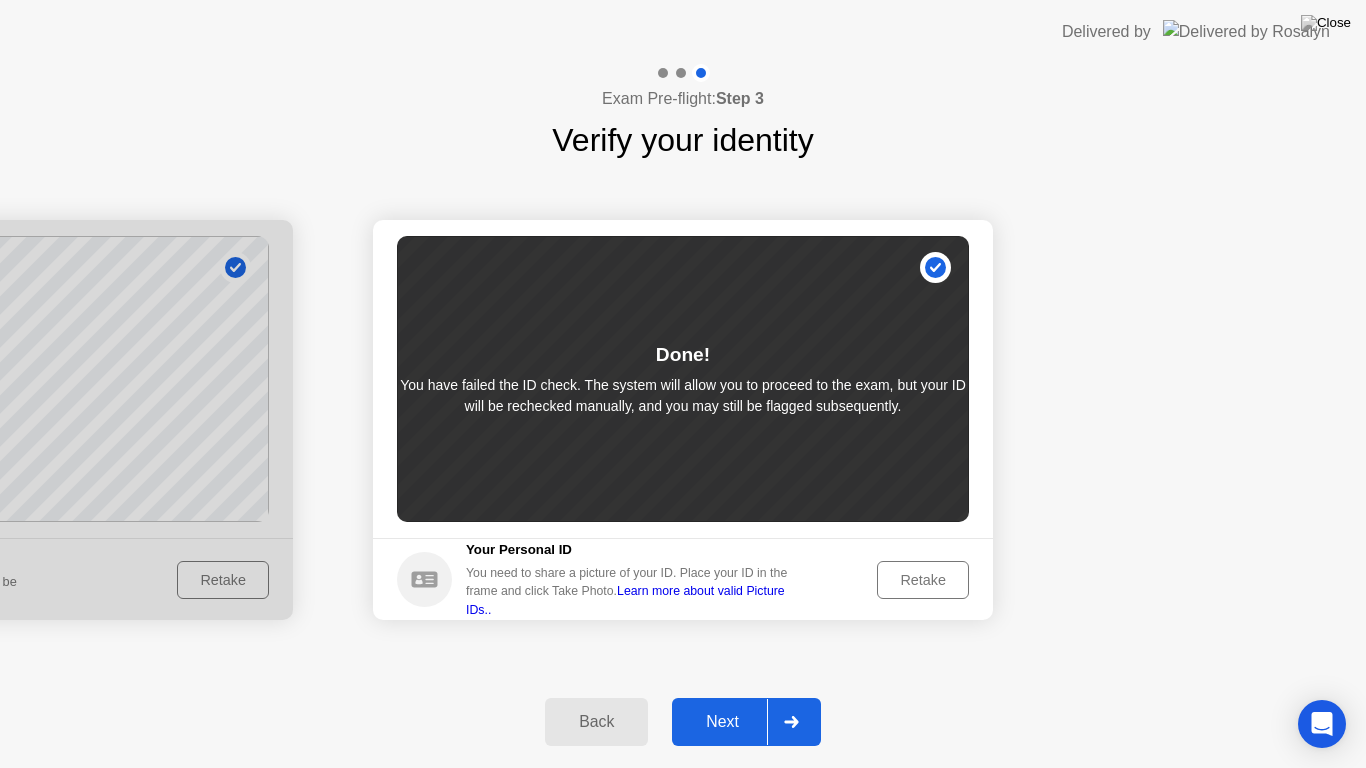 click on "Next" 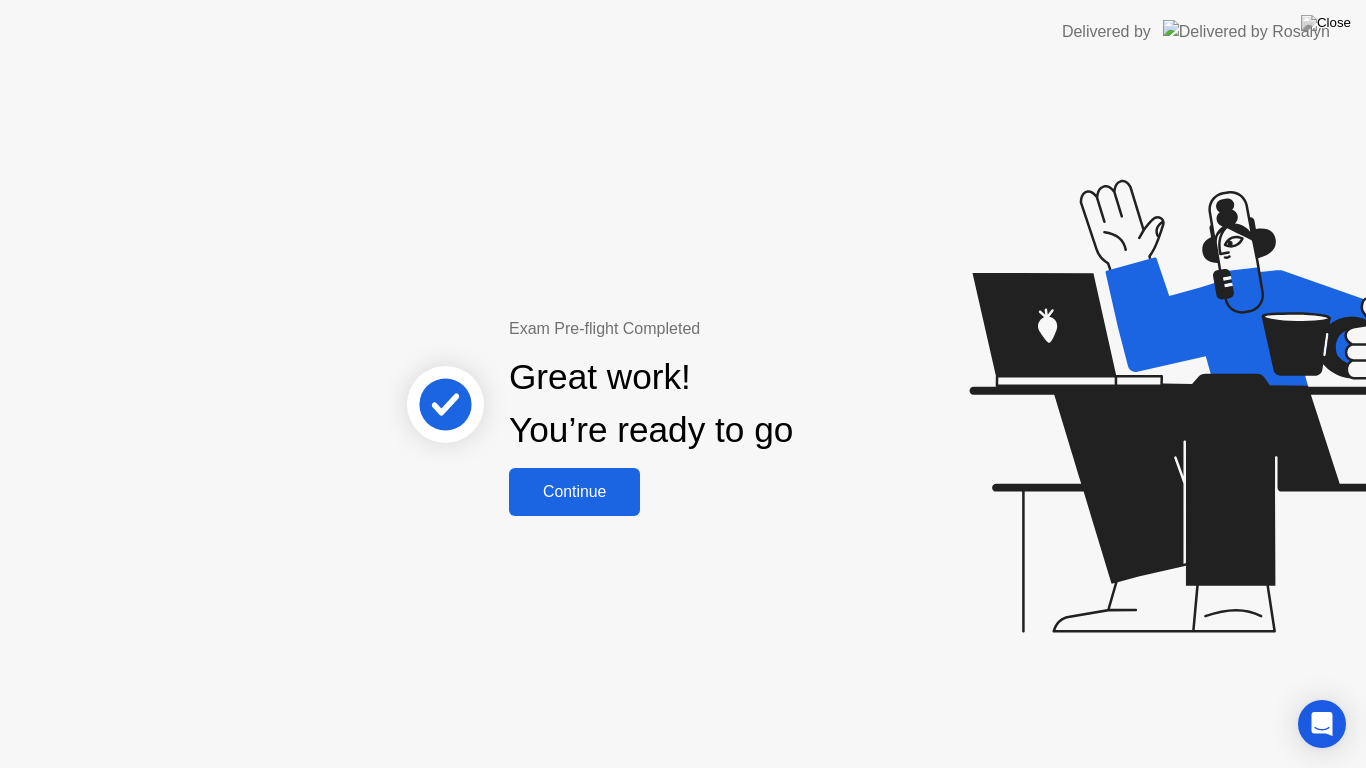 click on "Continue" 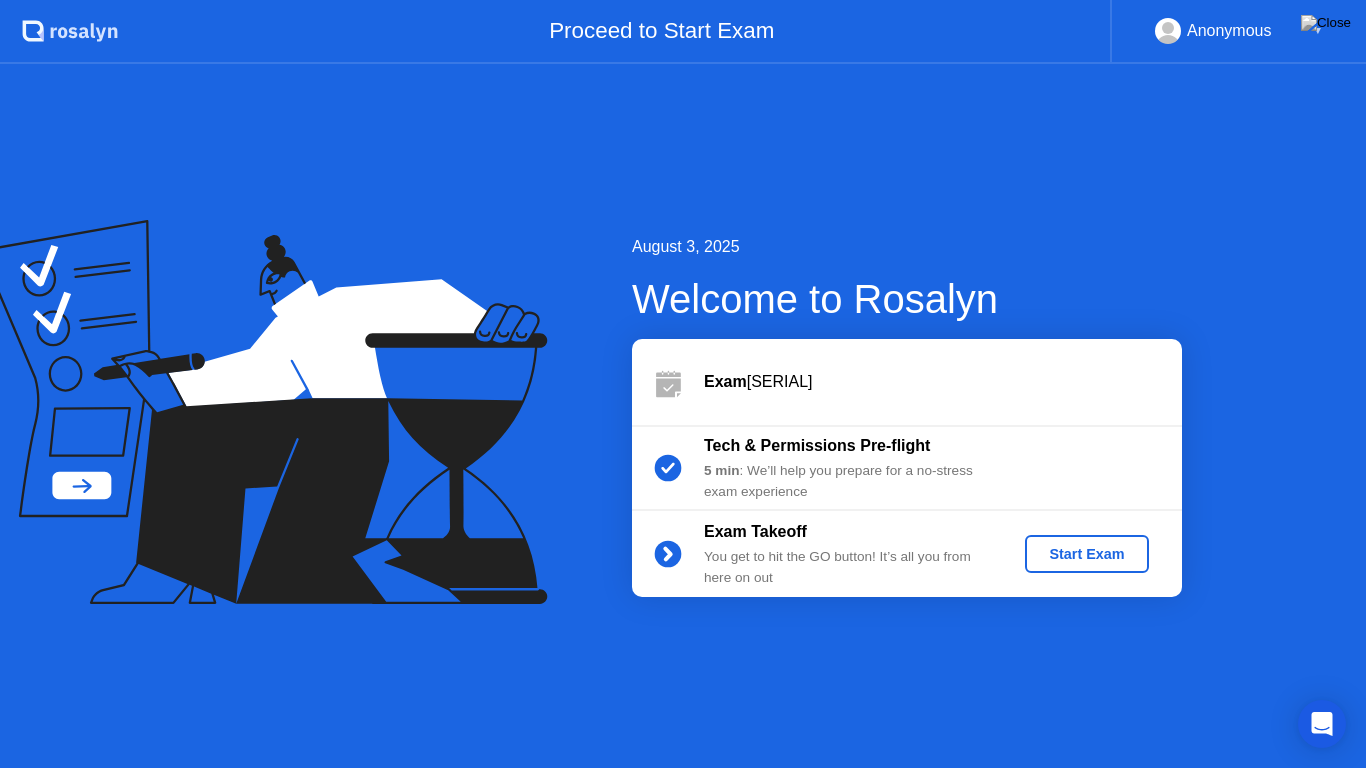 click on "Start Exam" 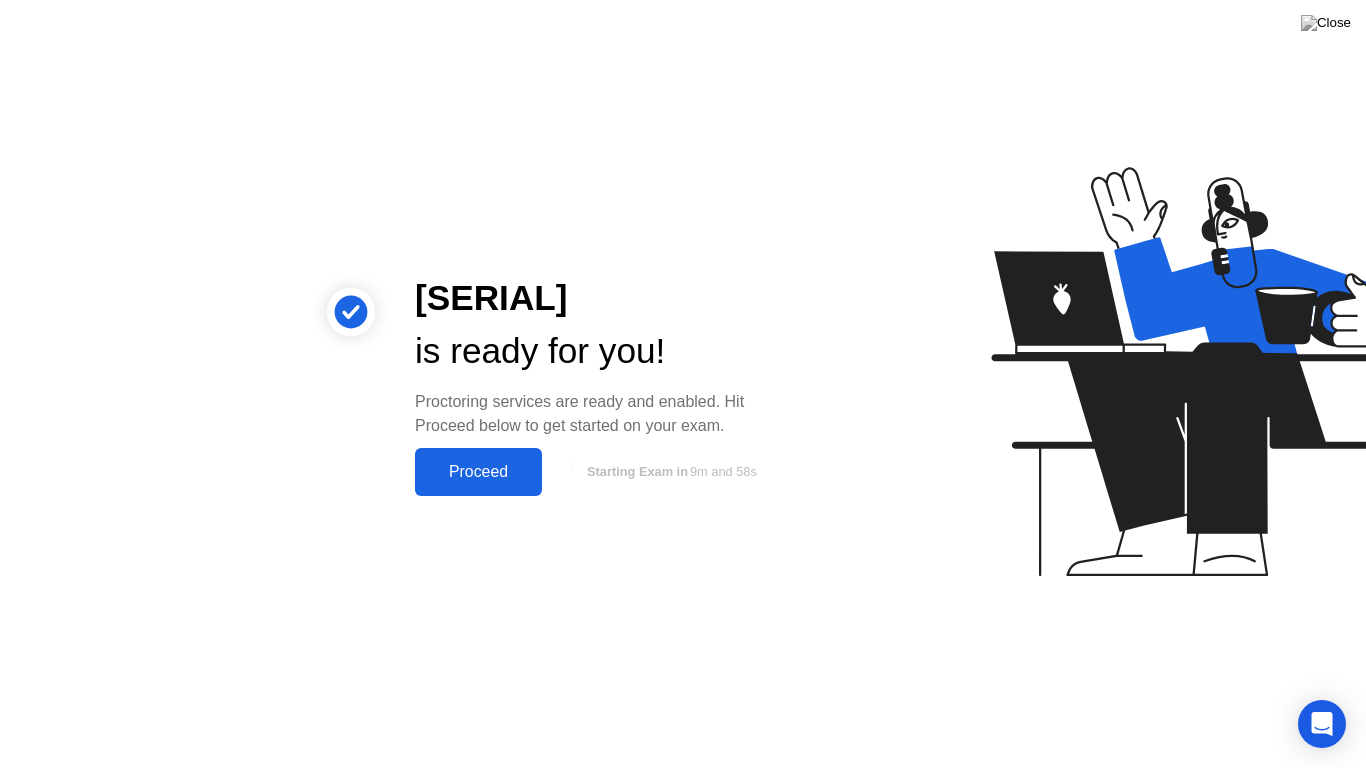 click on "Proceed" 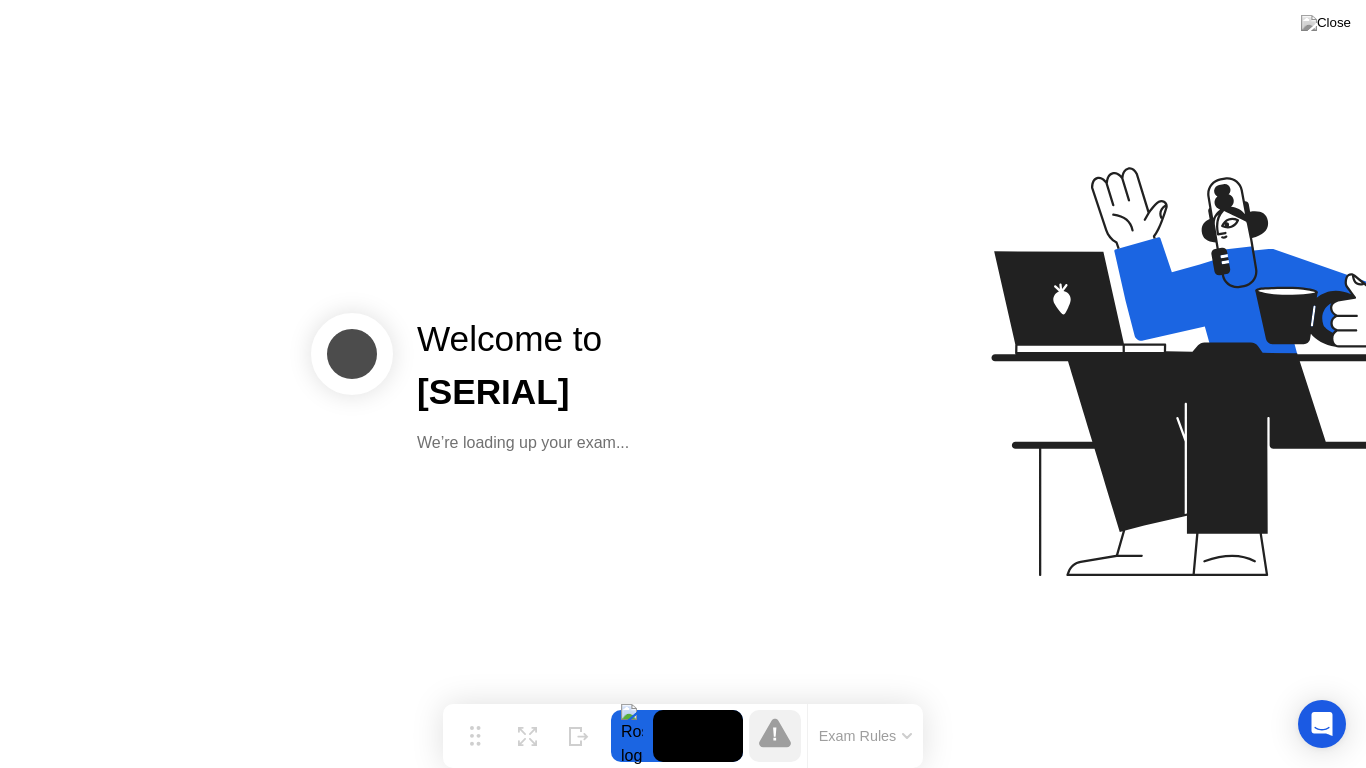 click on "Welcome to [SERIAL] We’re loading up your exam..." 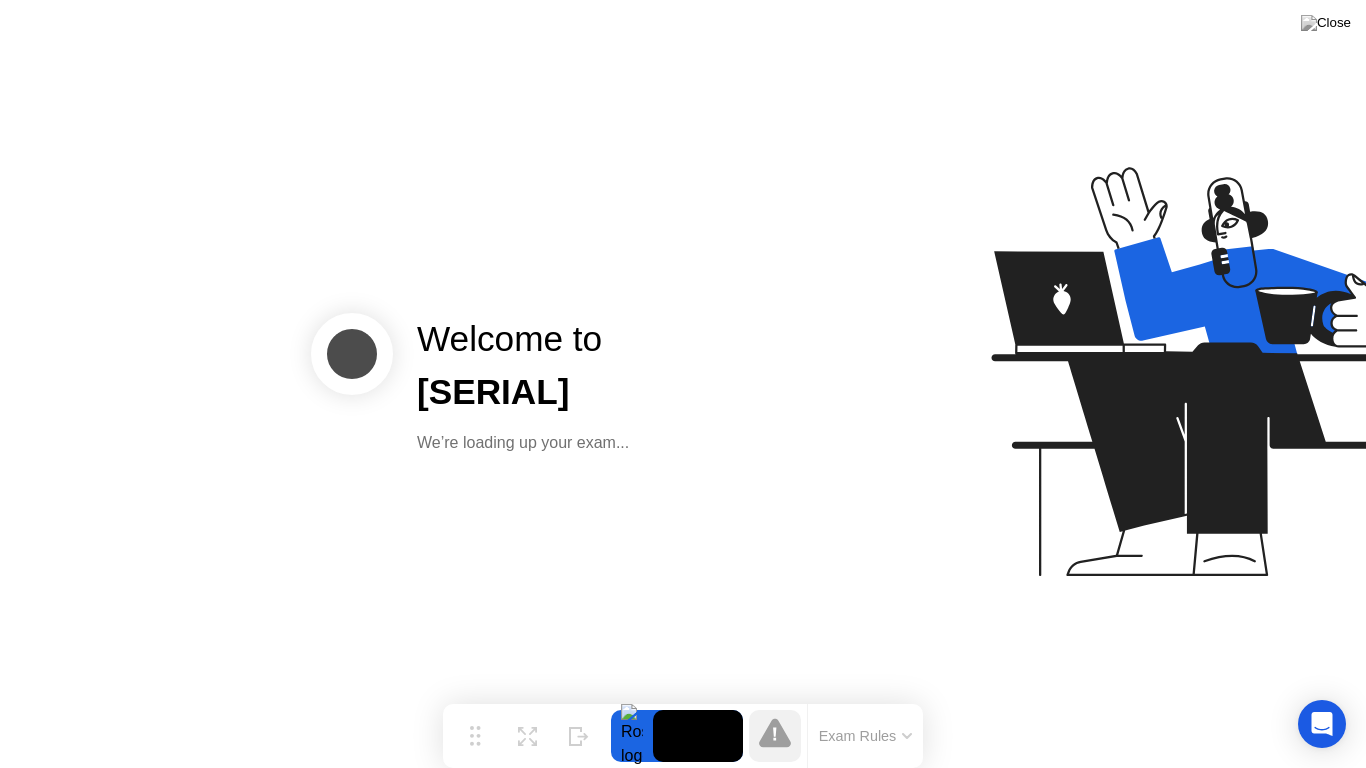 click on "Welcome to [SERIAL] We’re loading up your exam..." 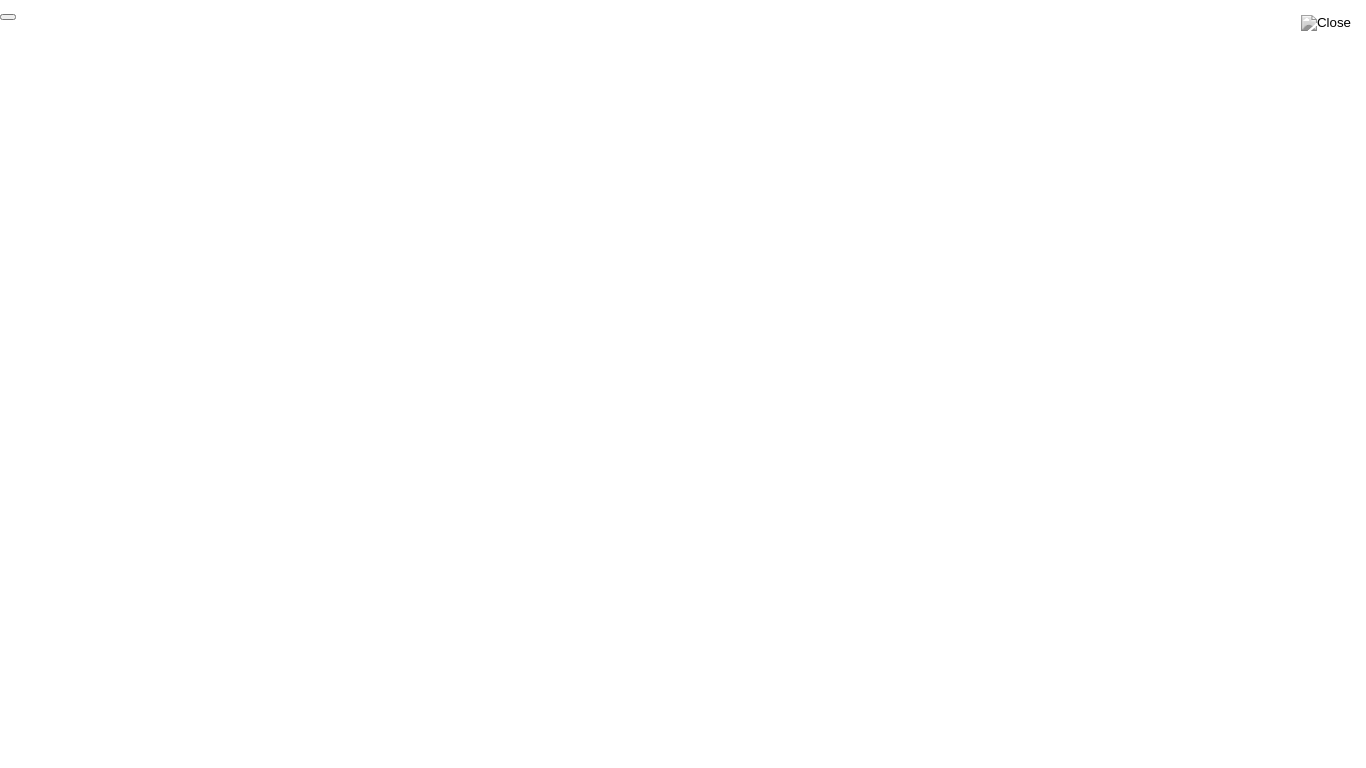 click on "End Proctoring Session" 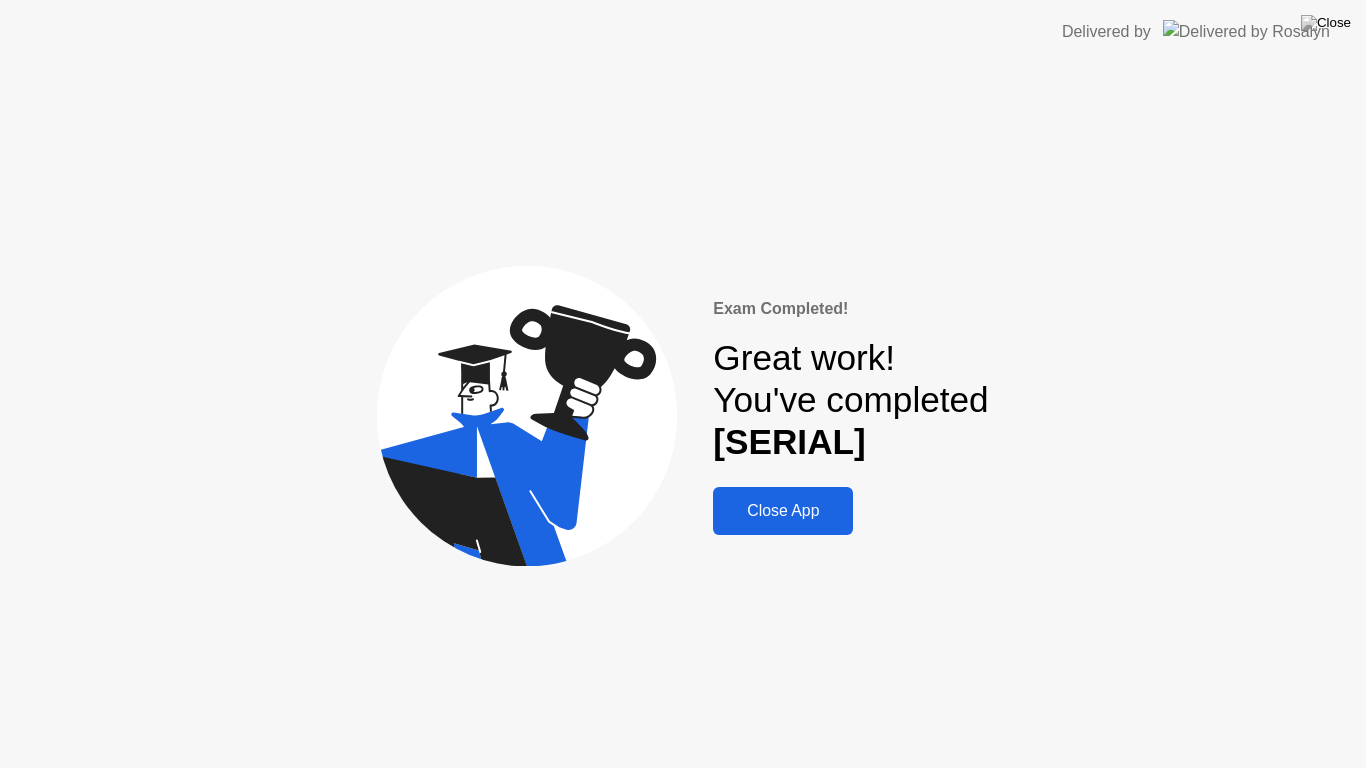 click on "Close App" 